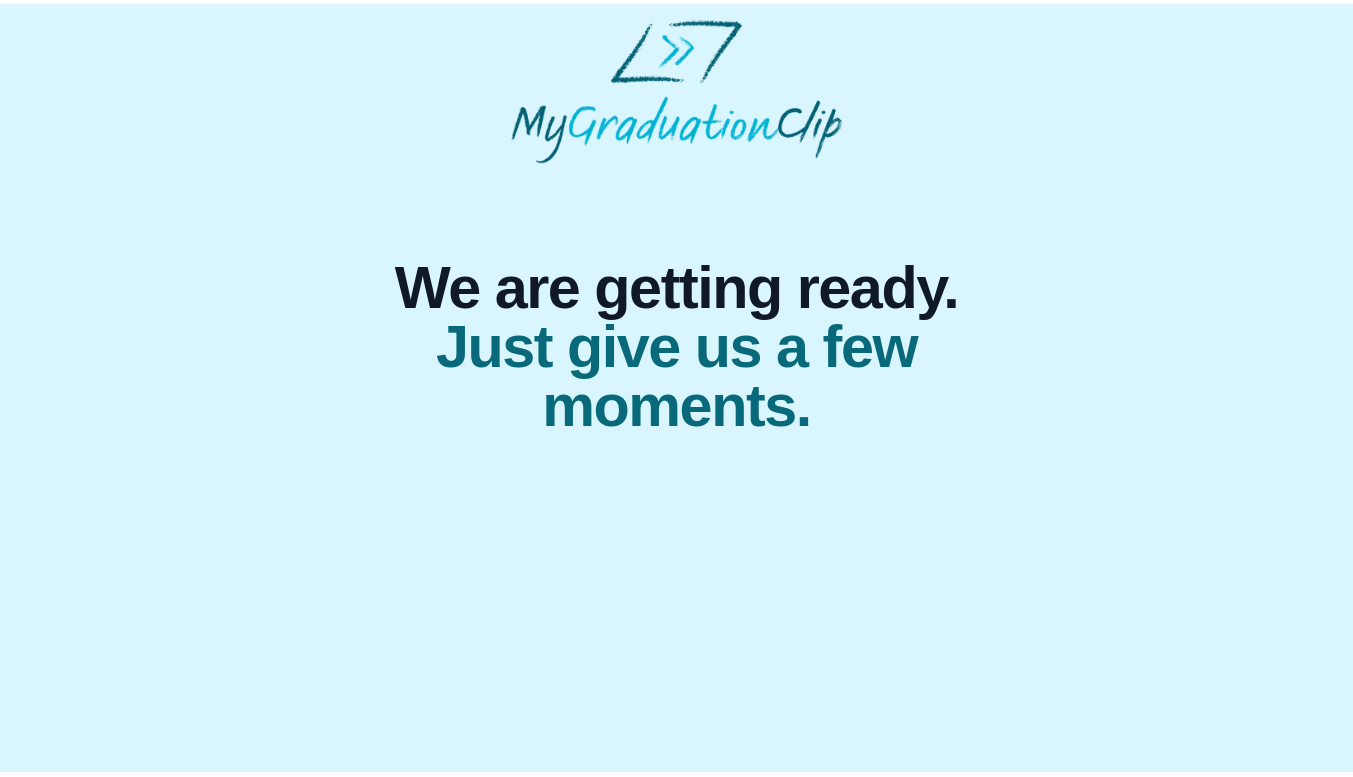 scroll, scrollTop: 0, scrollLeft: 0, axis: both 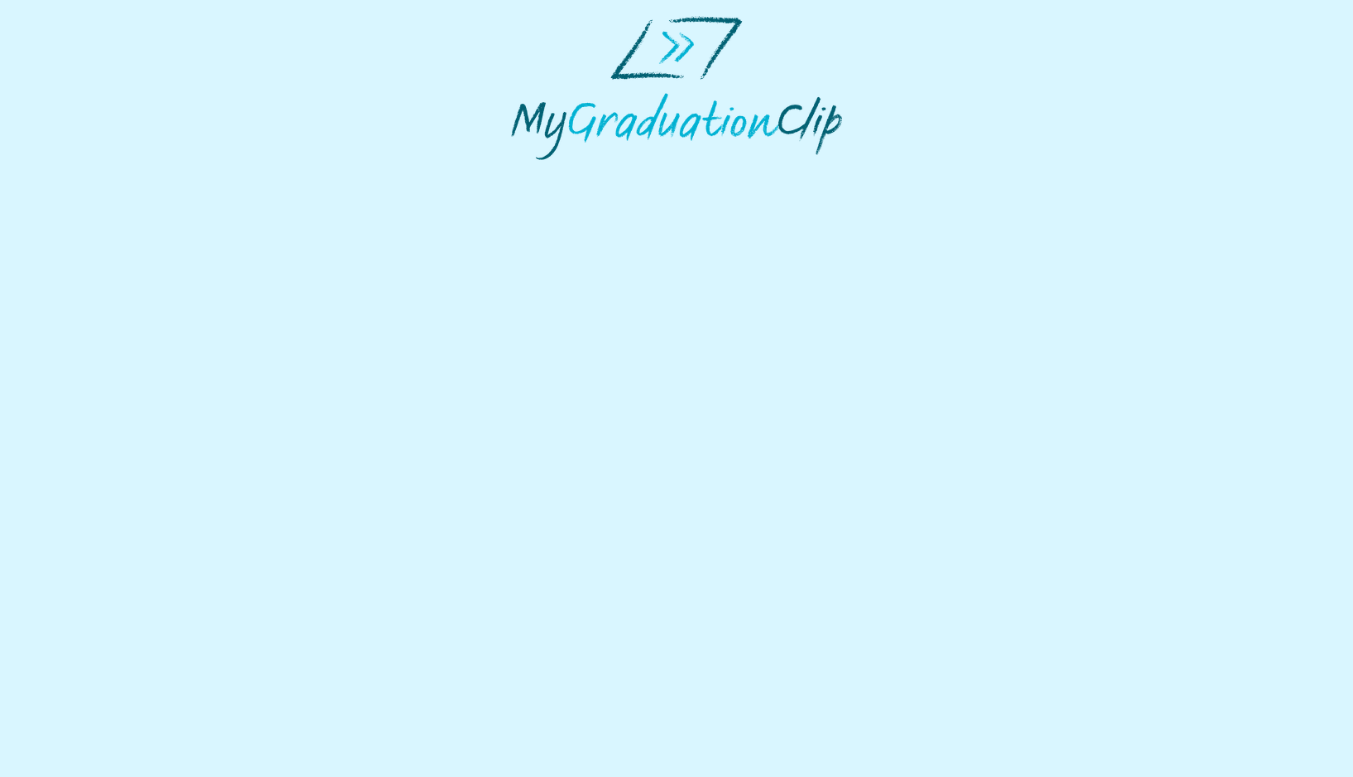 select on "**********" 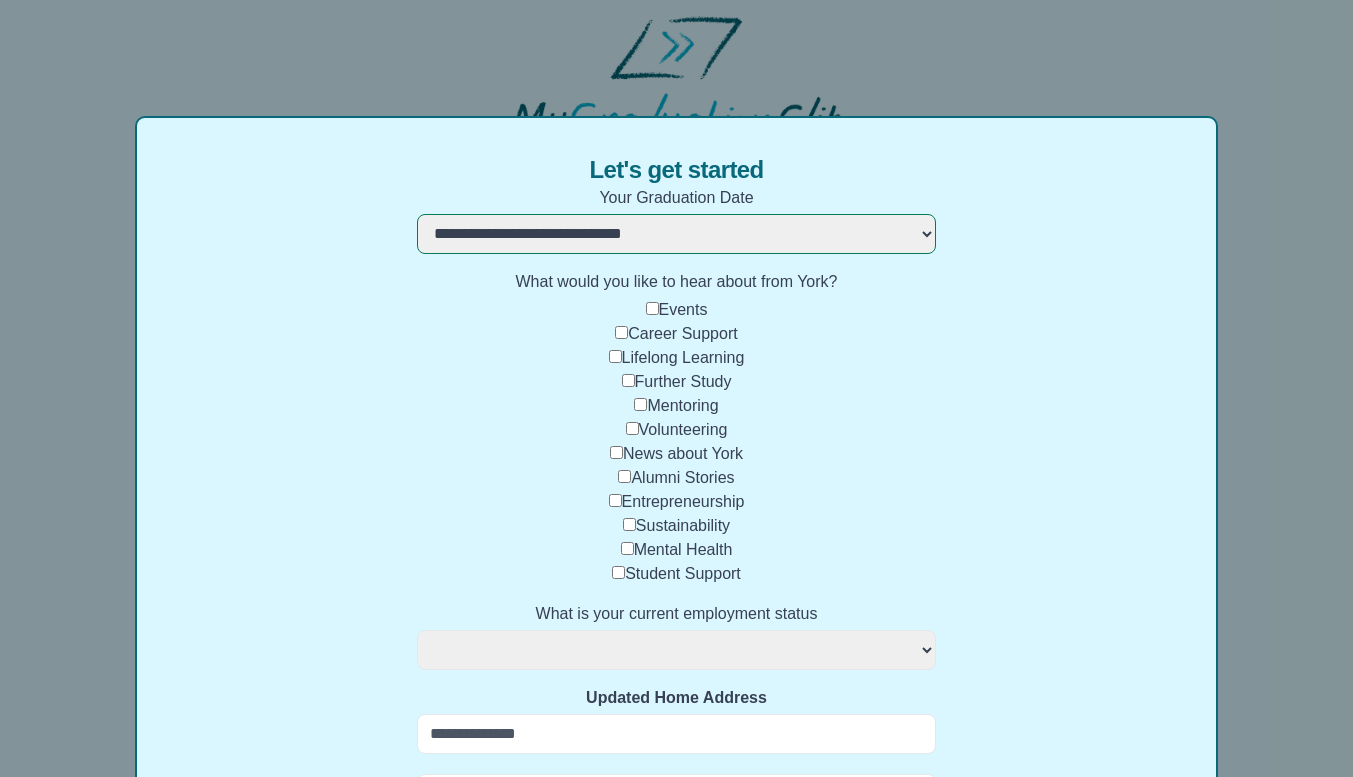 scroll, scrollTop: 100, scrollLeft: 0, axis: vertical 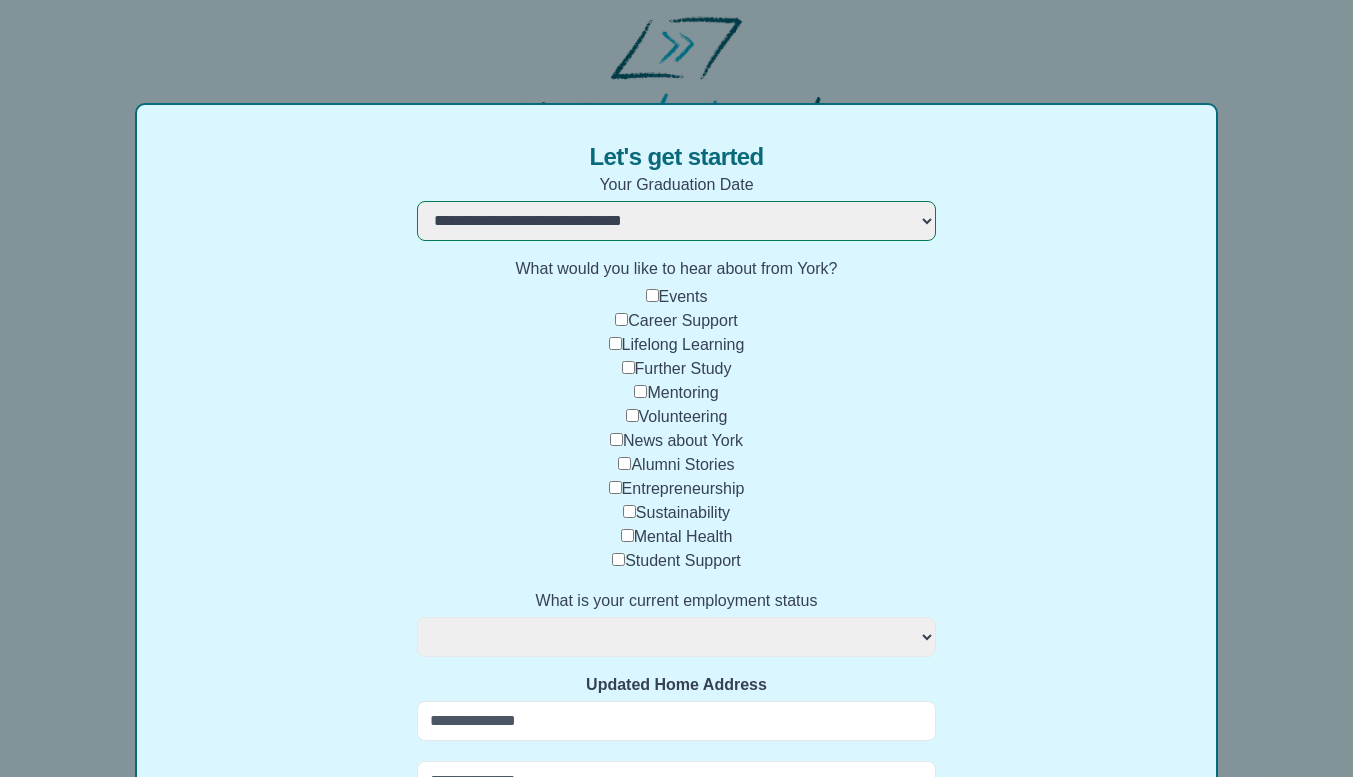 select 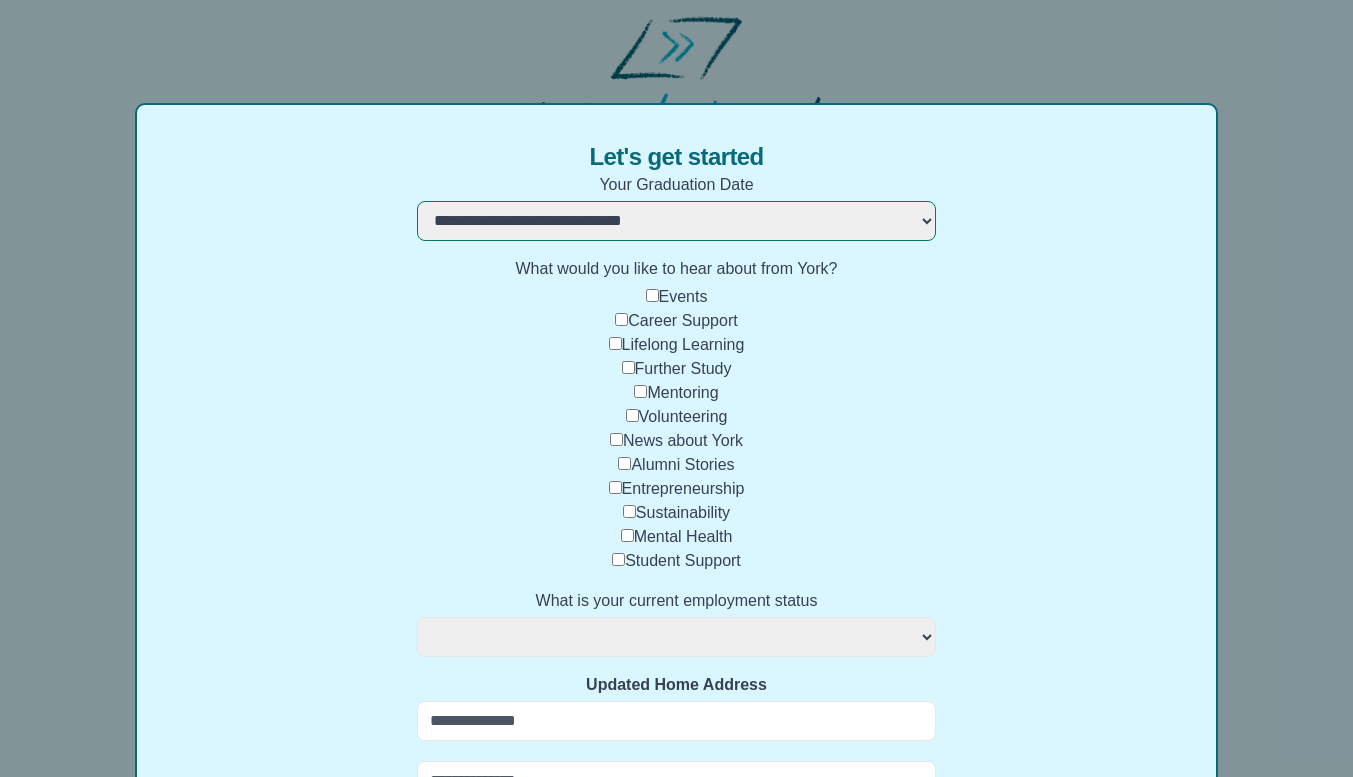 select 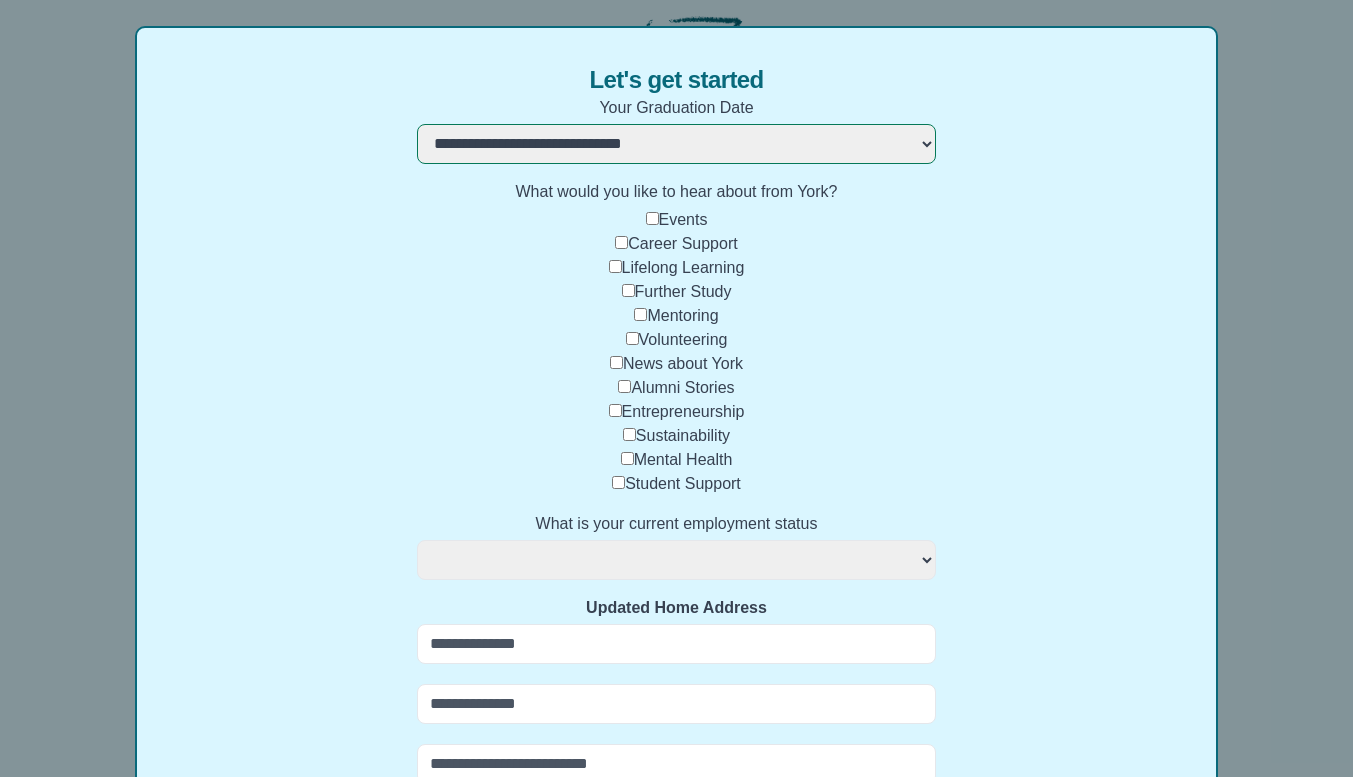scroll, scrollTop: 200, scrollLeft: 0, axis: vertical 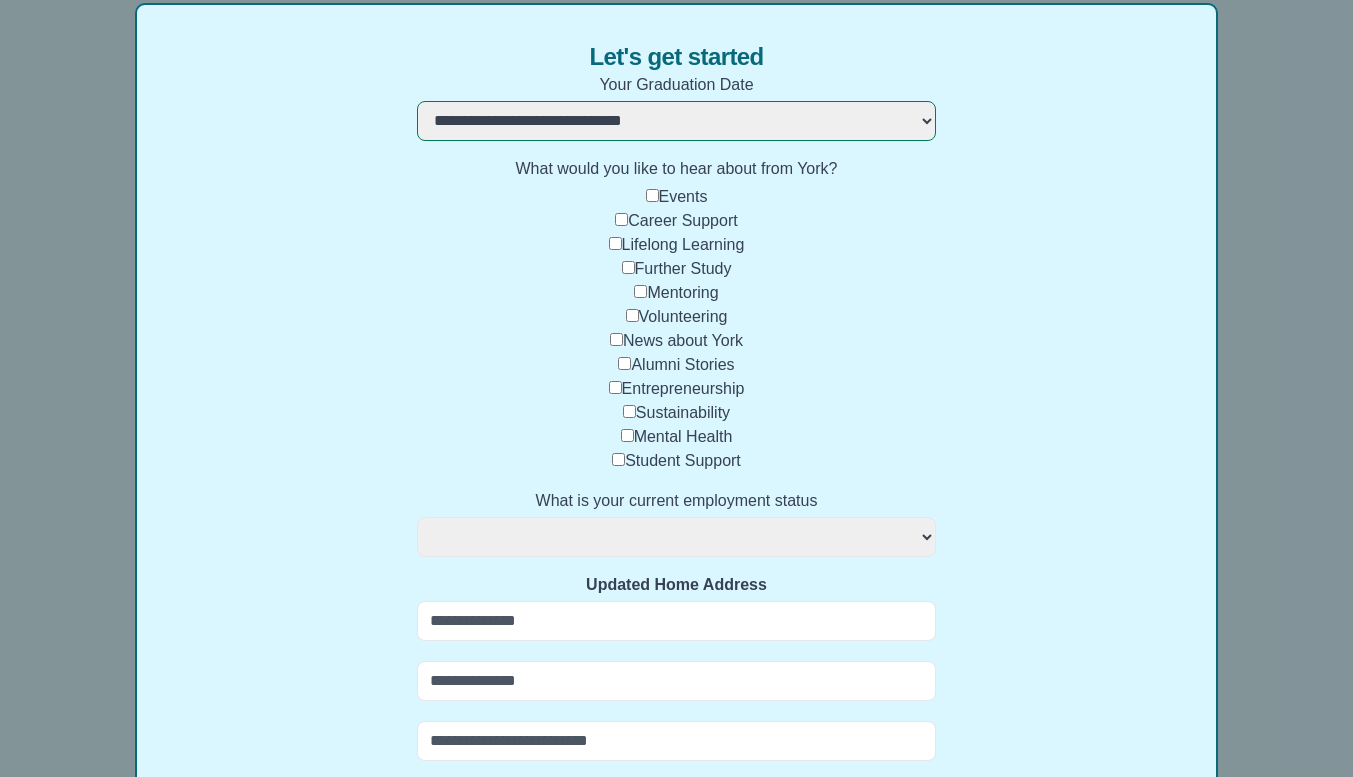 select 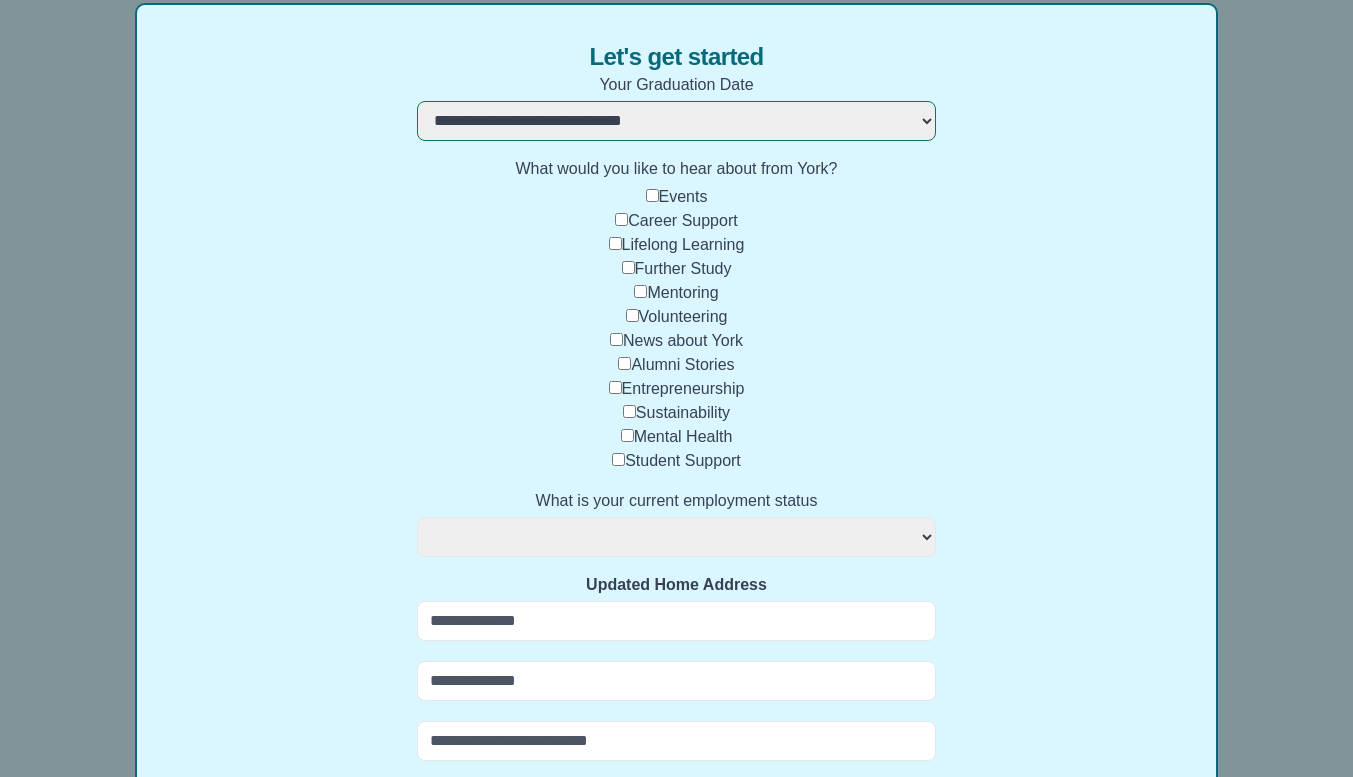 click on "**********" at bounding box center (676, 537) 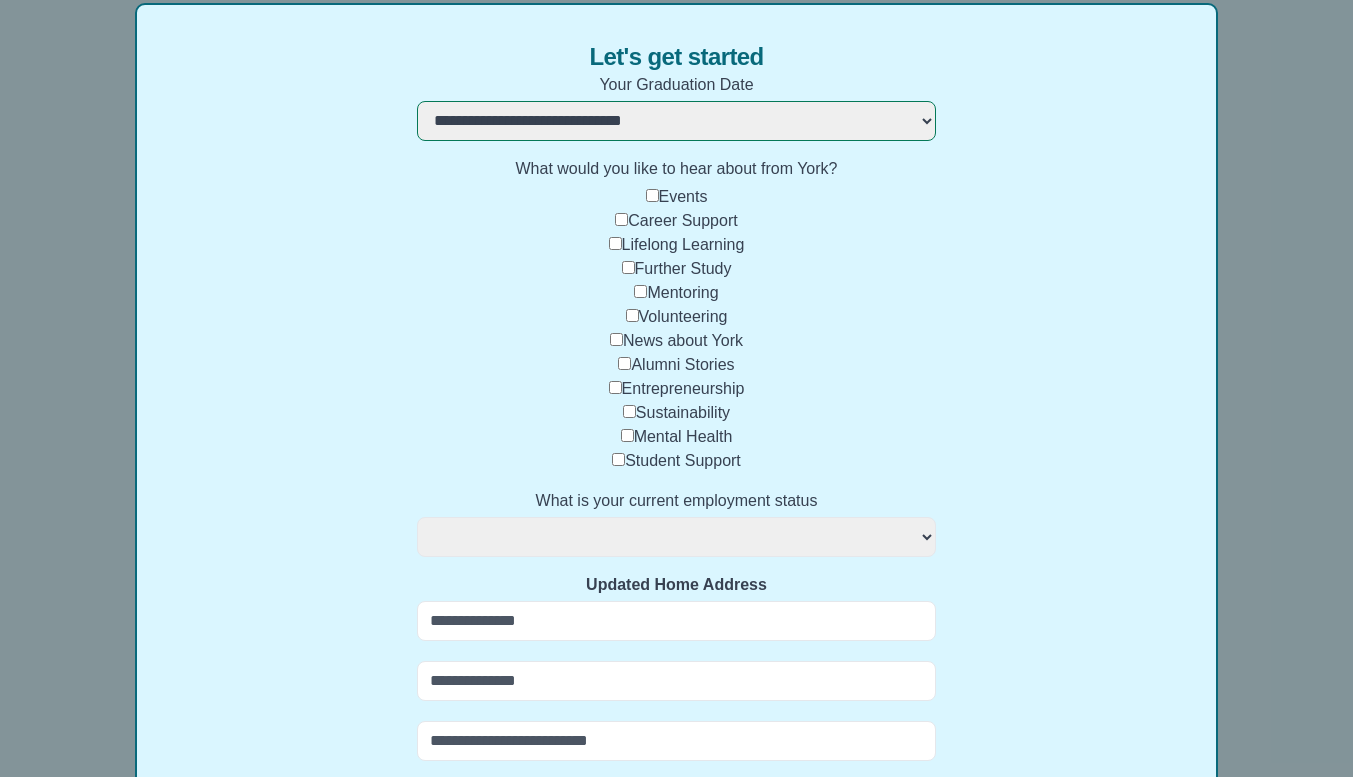 select on "**********" 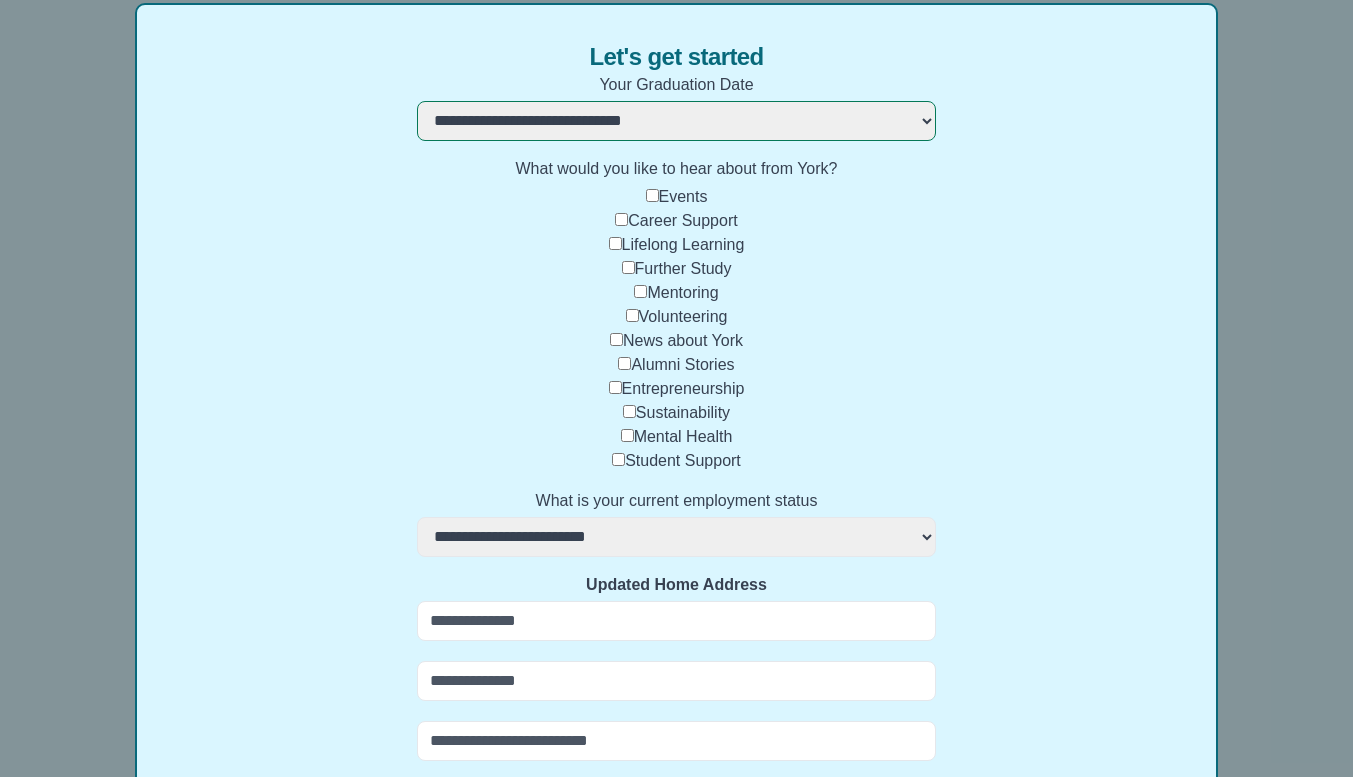 click on "**********" at bounding box center [676, 537] 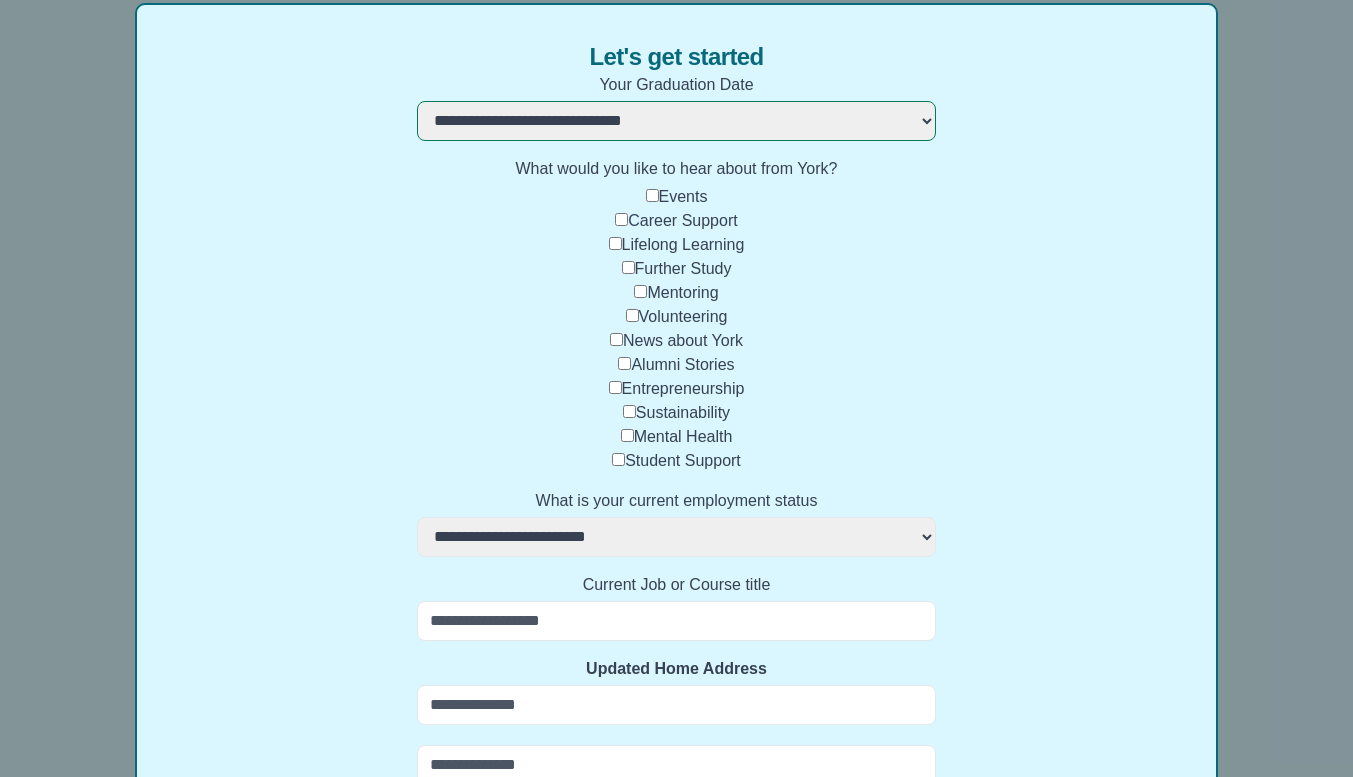 scroll, scrollTop: 300, scrollLeft: 0, axis: vertical 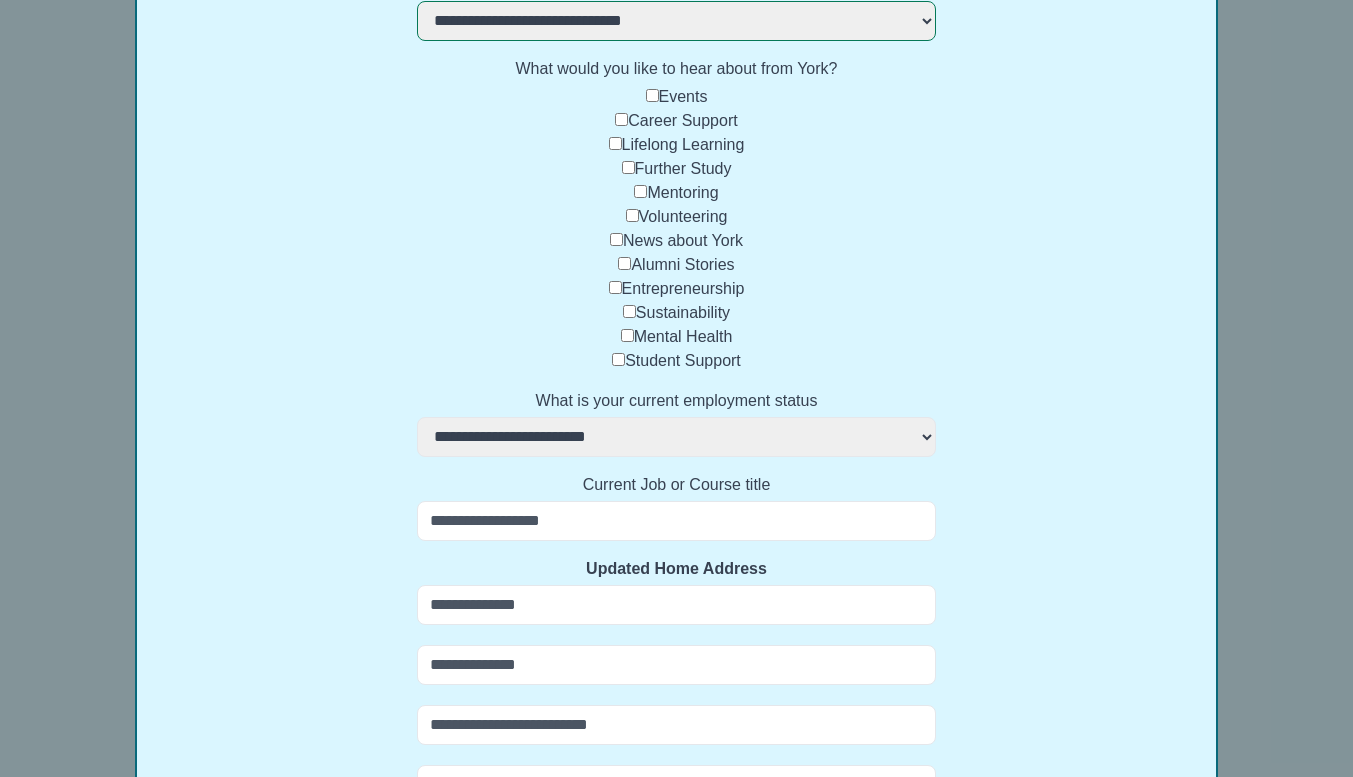 click on "**********" at bounding box center (676, 437) 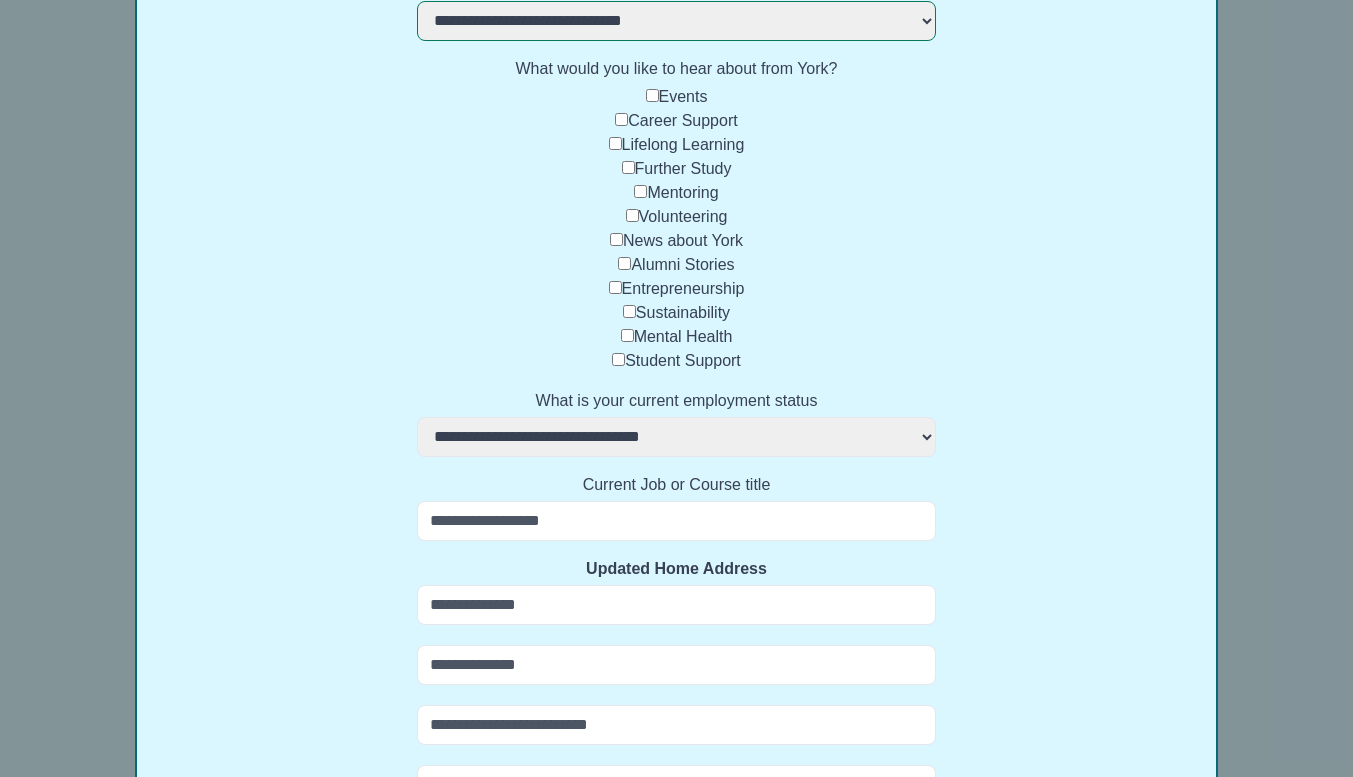 click on "**********" at bounding box center (676, 437) 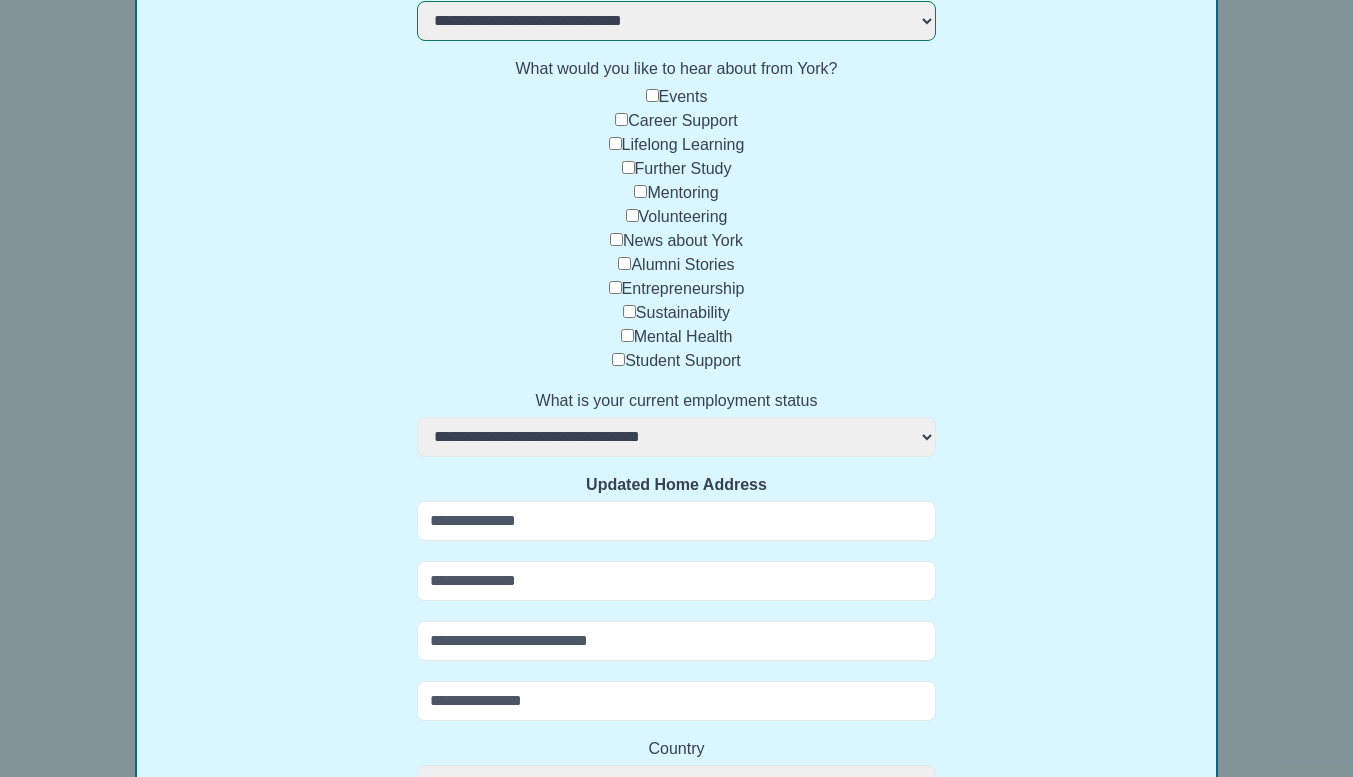select 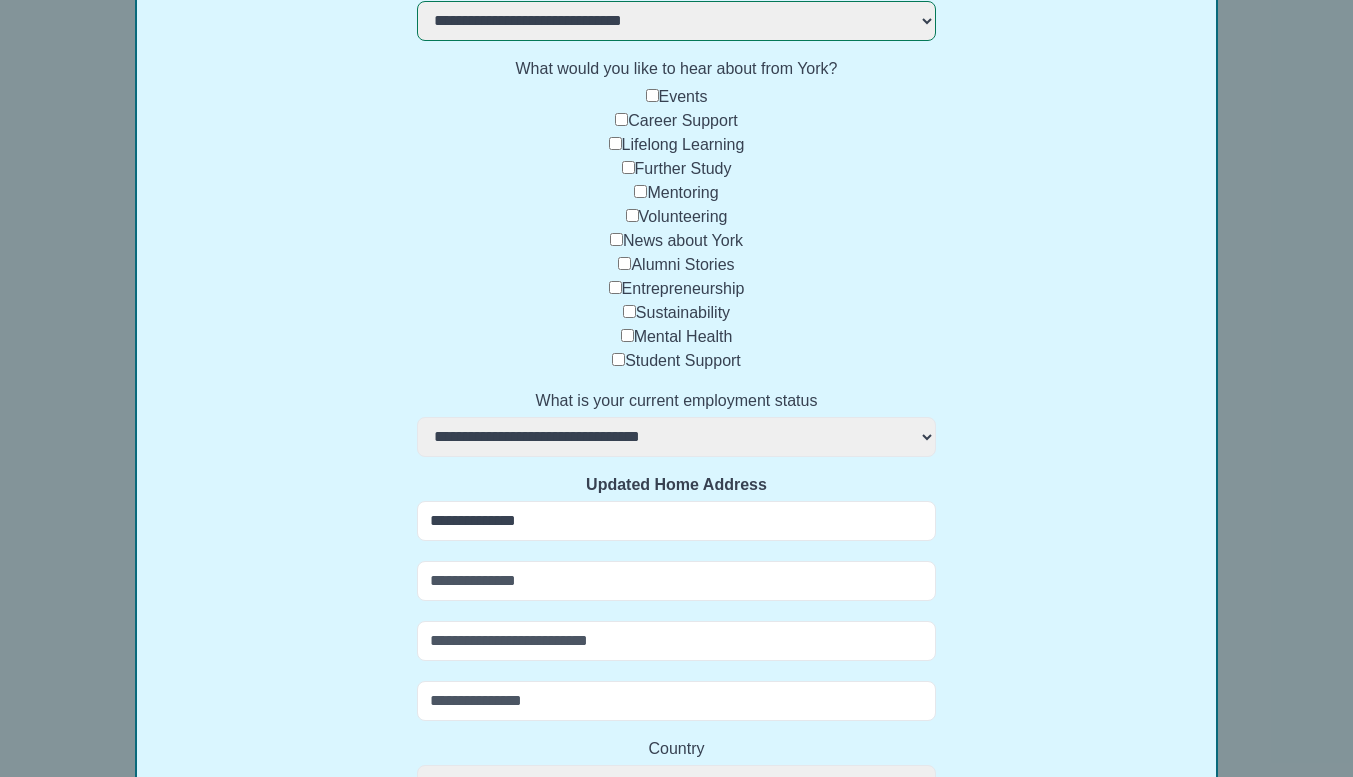 type on "*******" 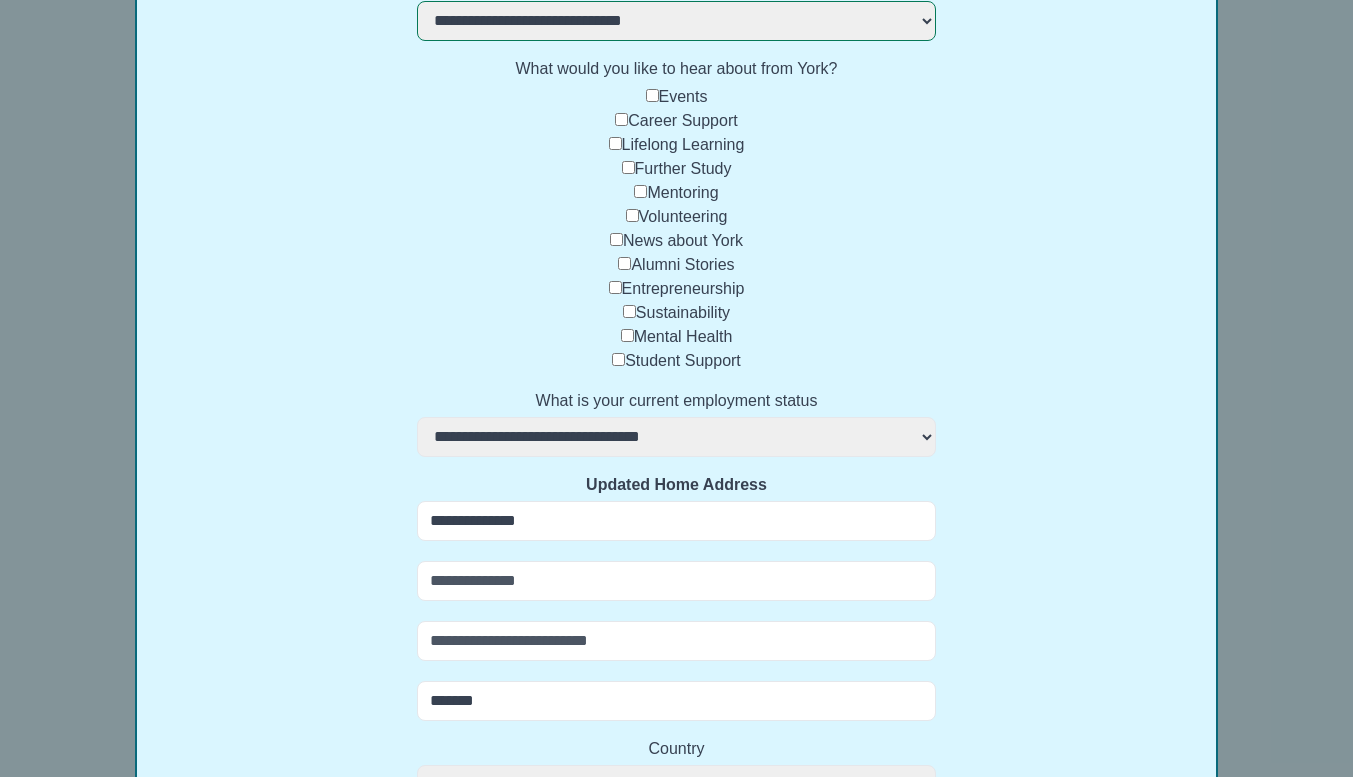 select on "**********" 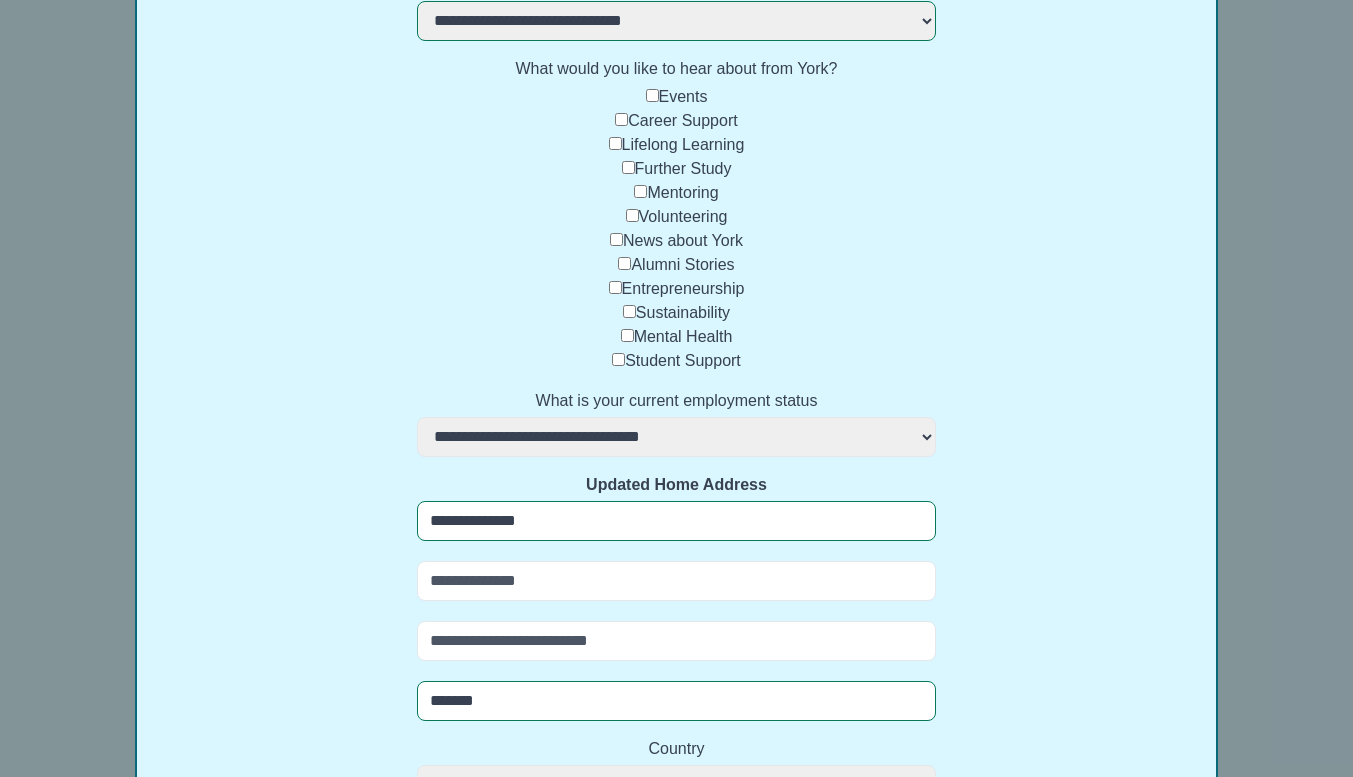 click at bounding box center [676, 581] 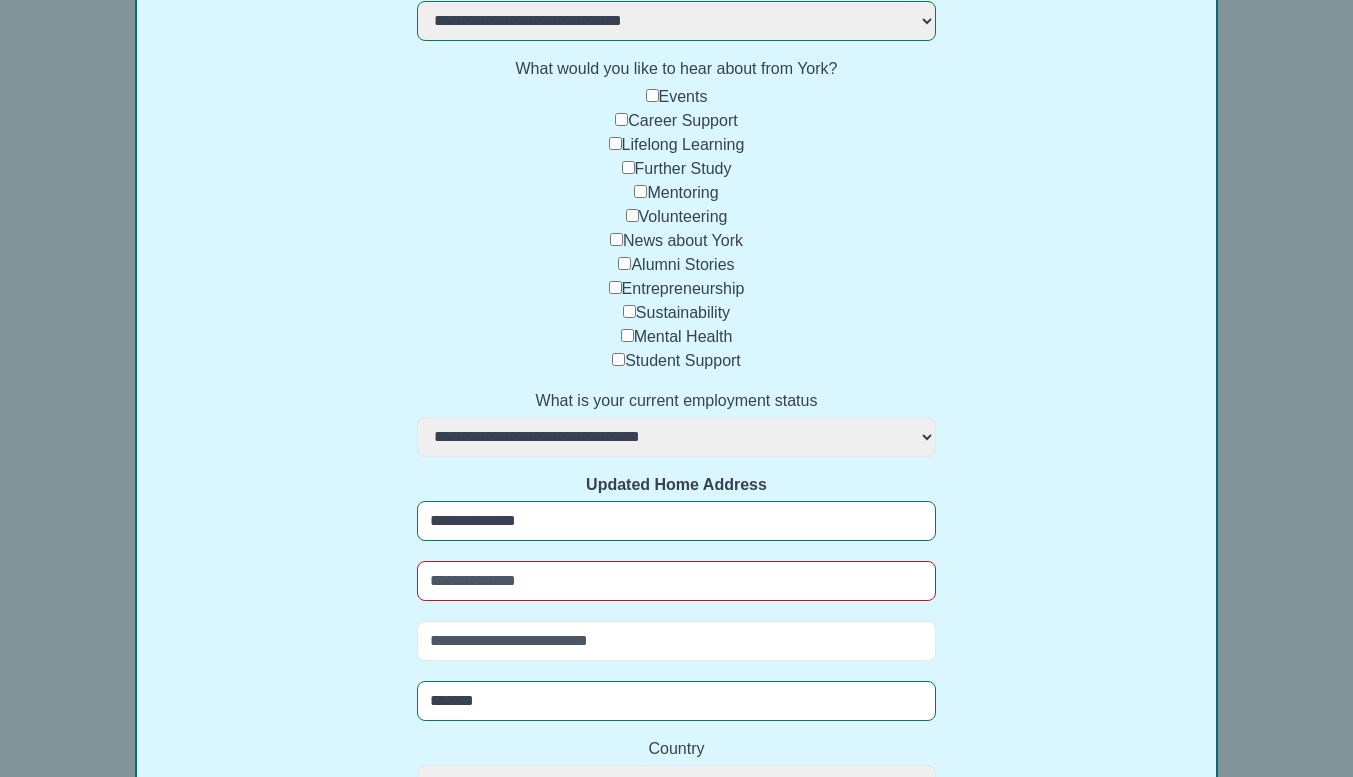 click on "**********" at bounding box center (676, 521) 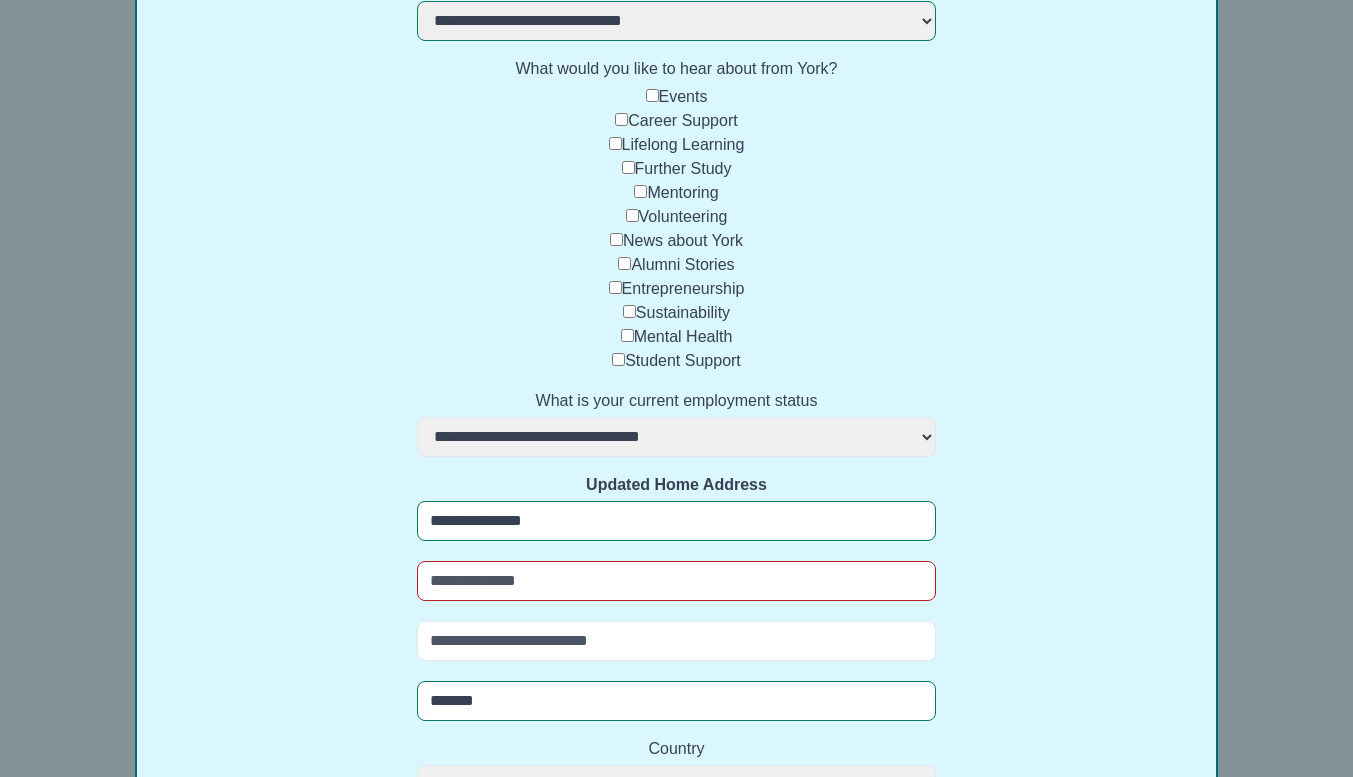 type on "**********" 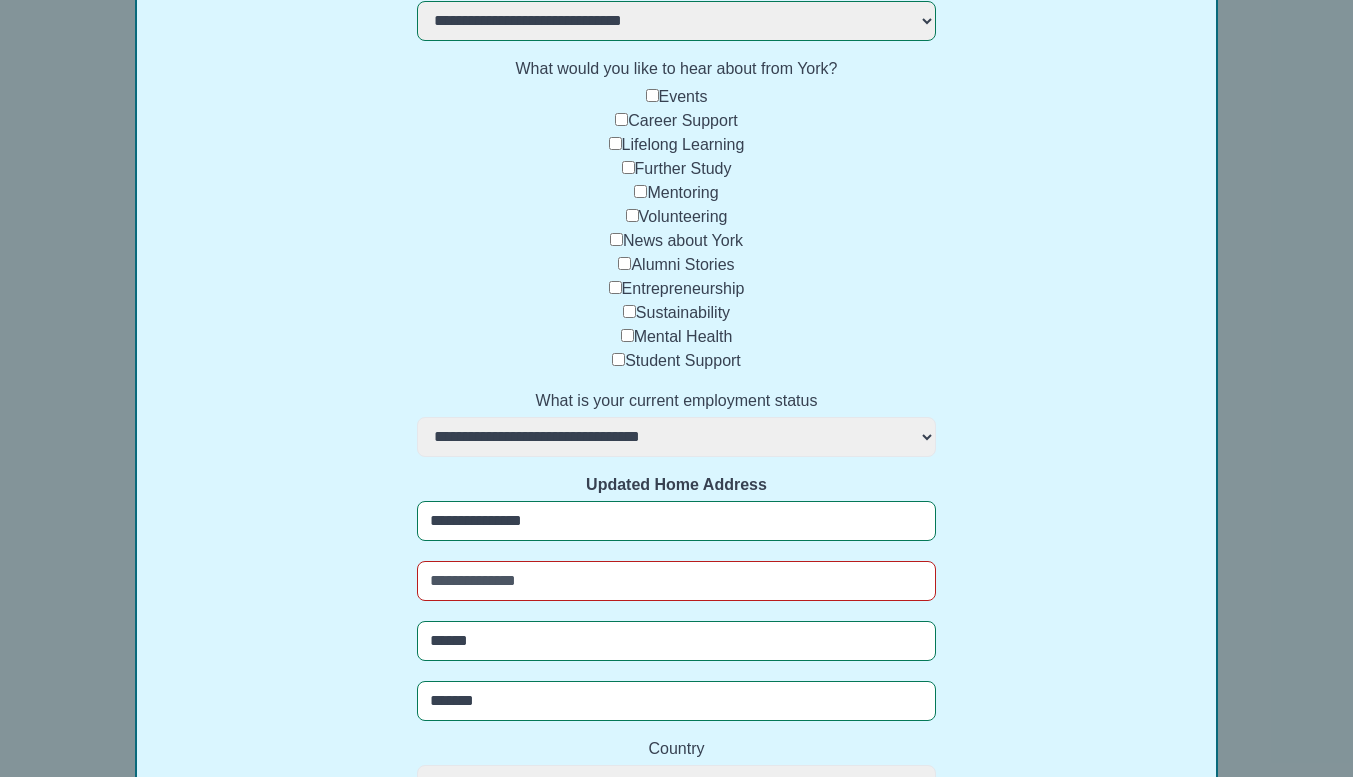type on "******" 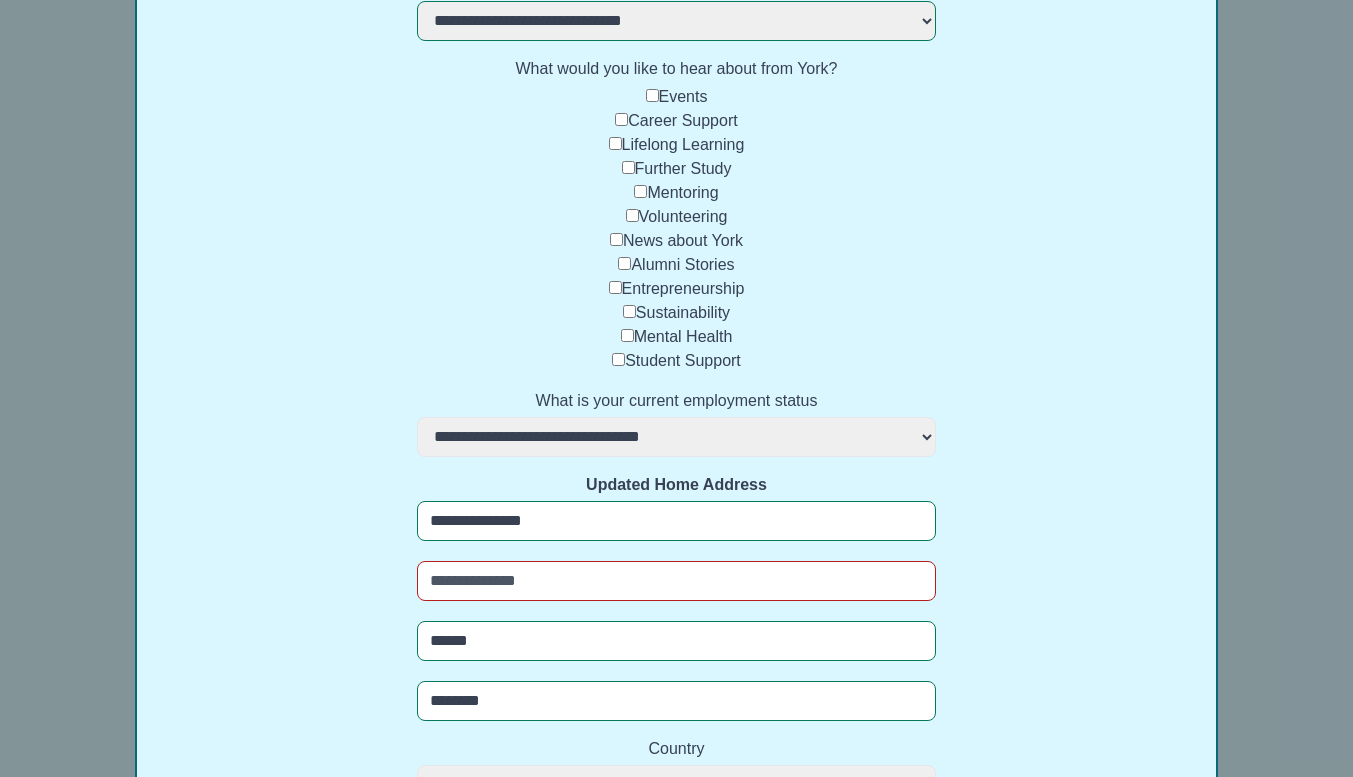 type on "*******" 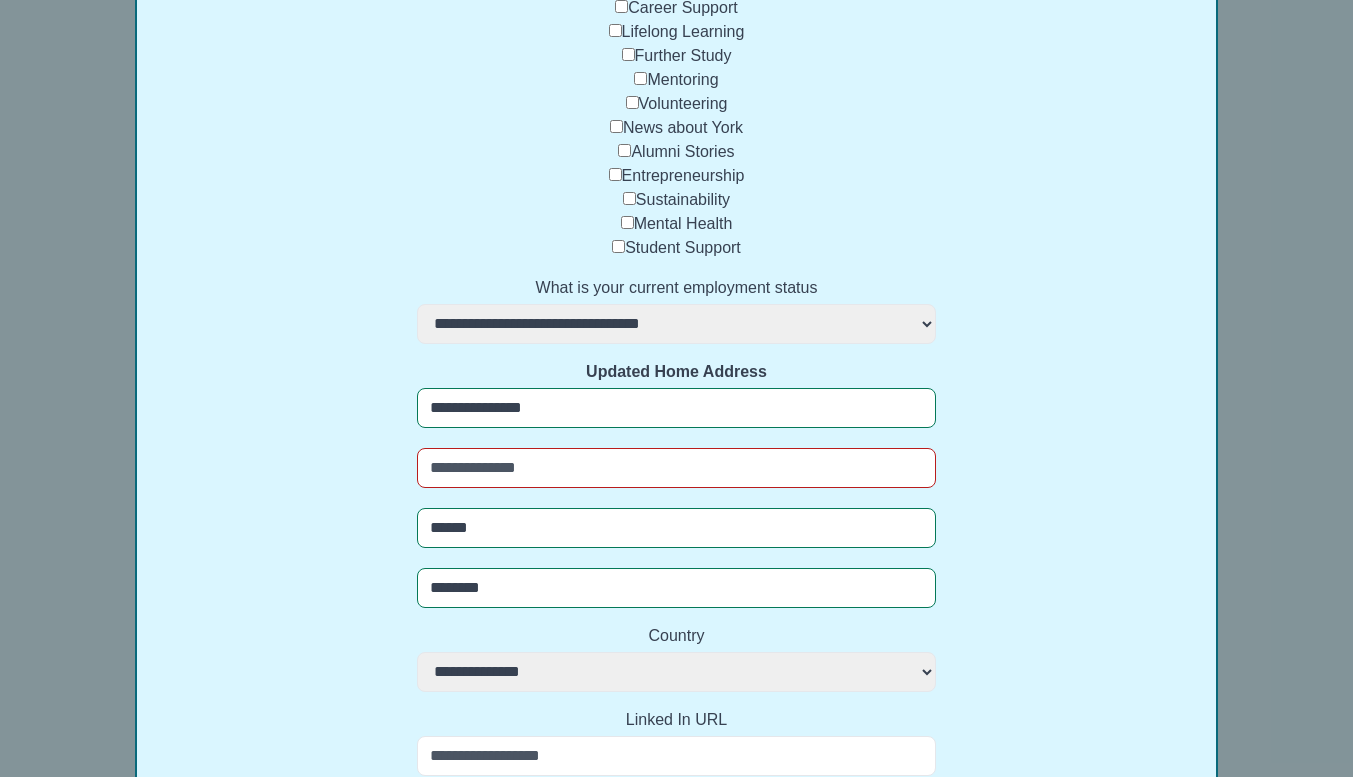 scroll, scrollTop: 600, scrollLeft: 0, axis: vertical 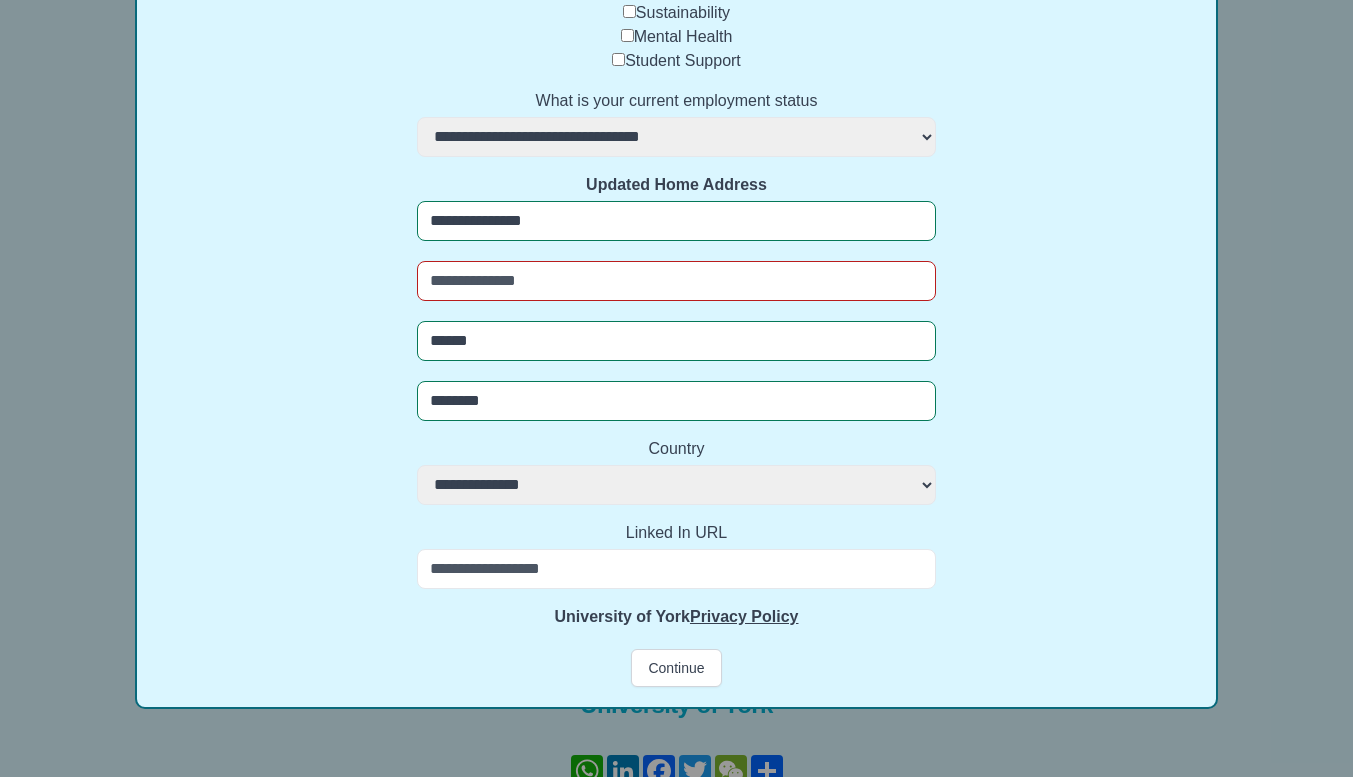 click on "**********" at bounding box center [676, 485] 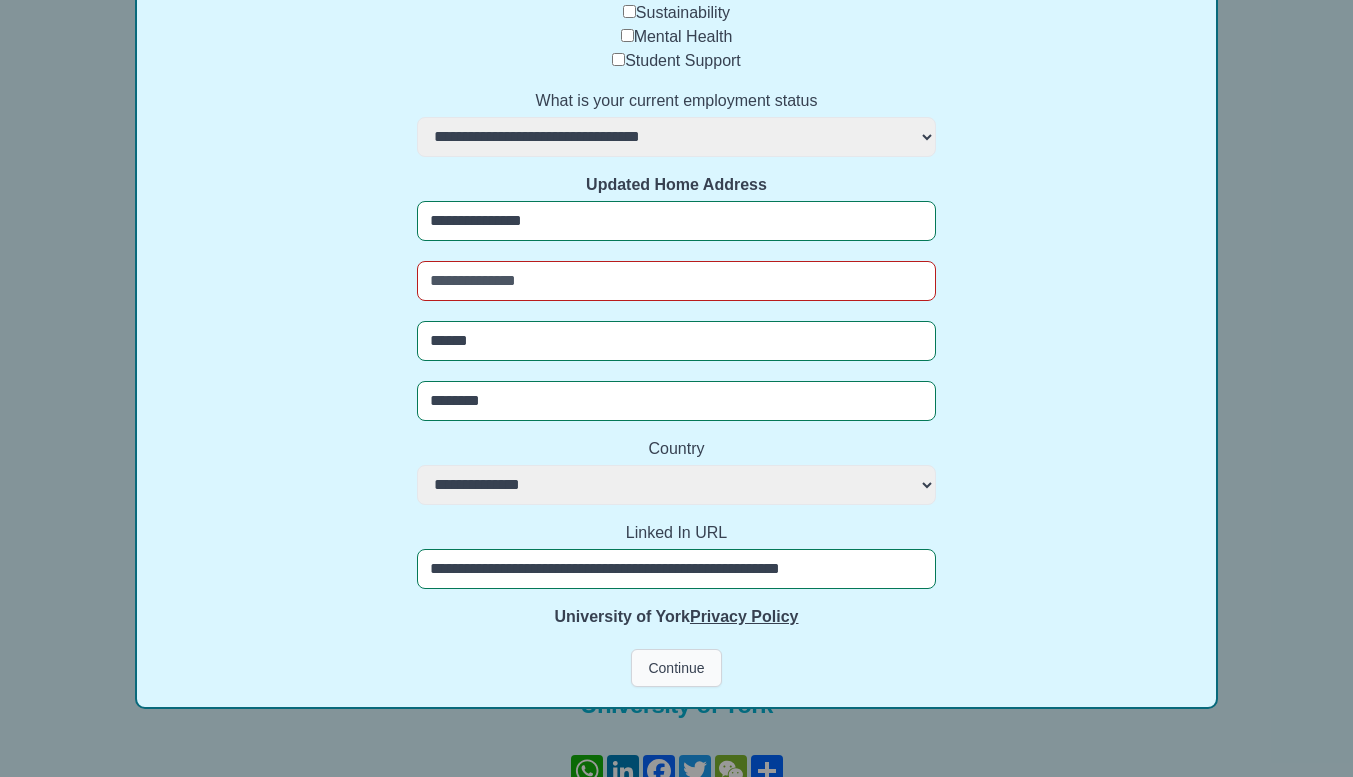 type on "**********" 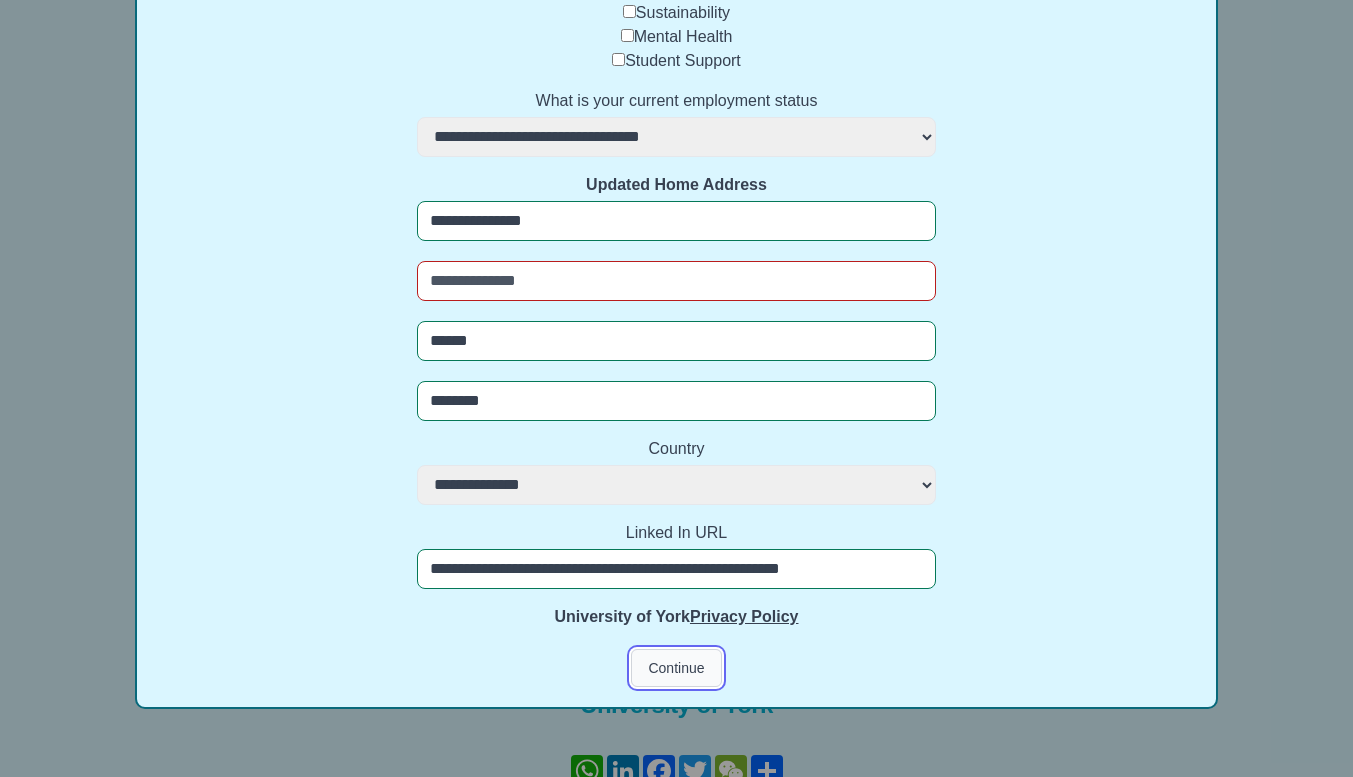 click on "Continue" at bounding box center (676, 668) 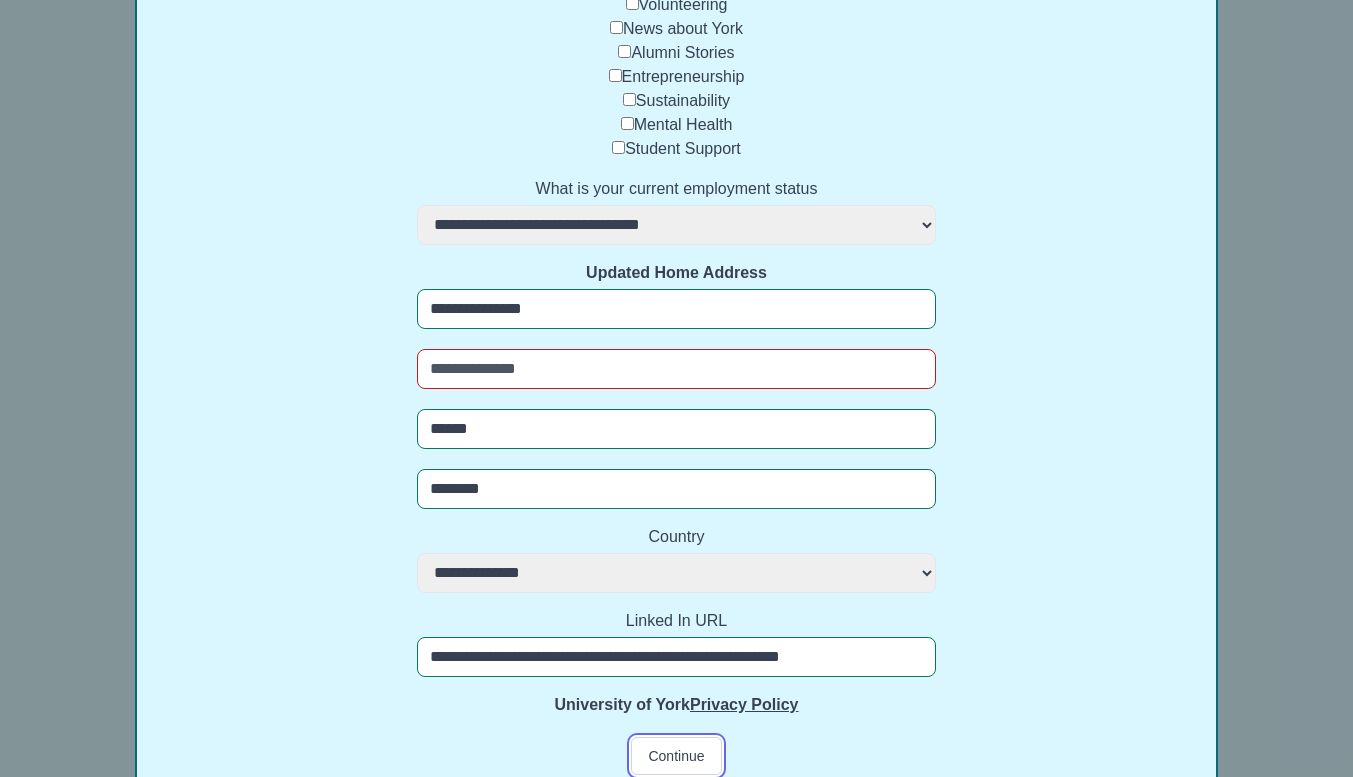 scroll, scrollTop: 500, scrollLeft: 0, axis: vertical 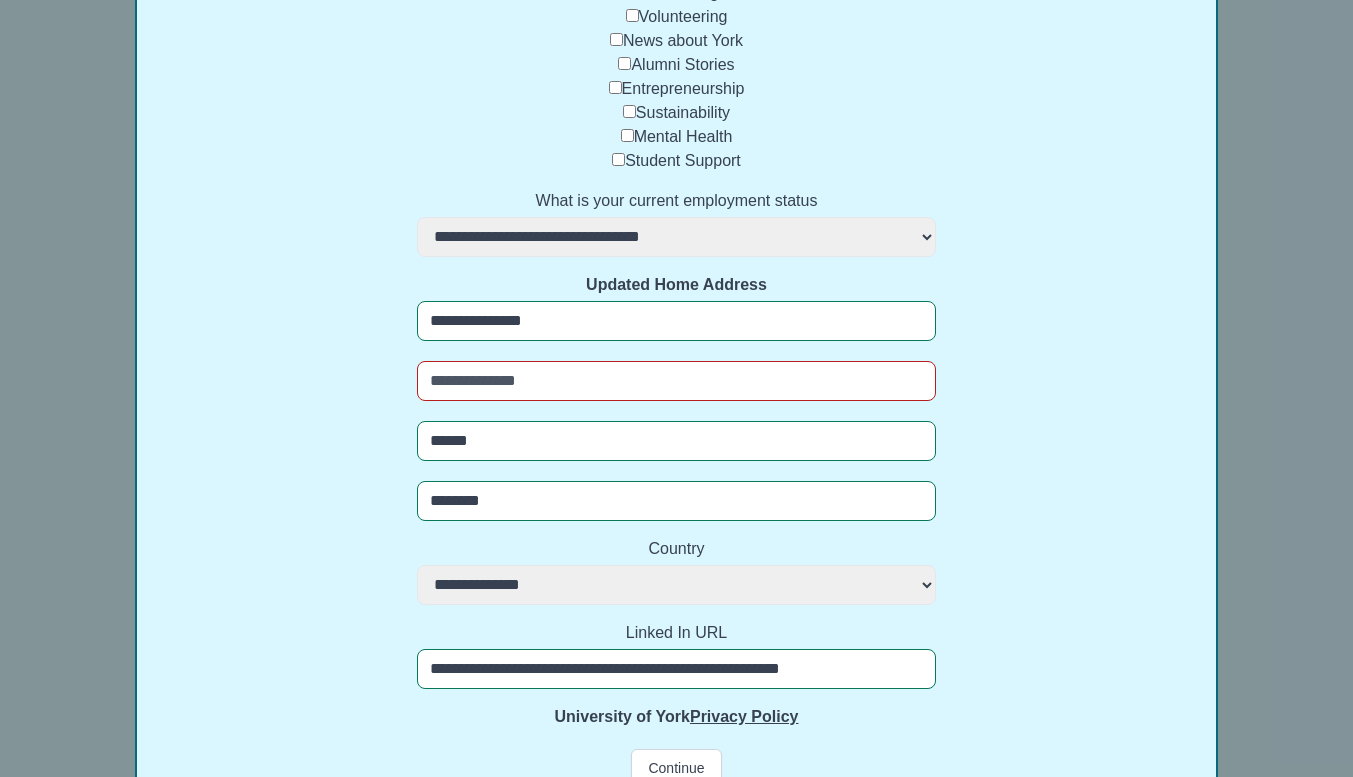 click on "**********" at bounding box center (676, 669) 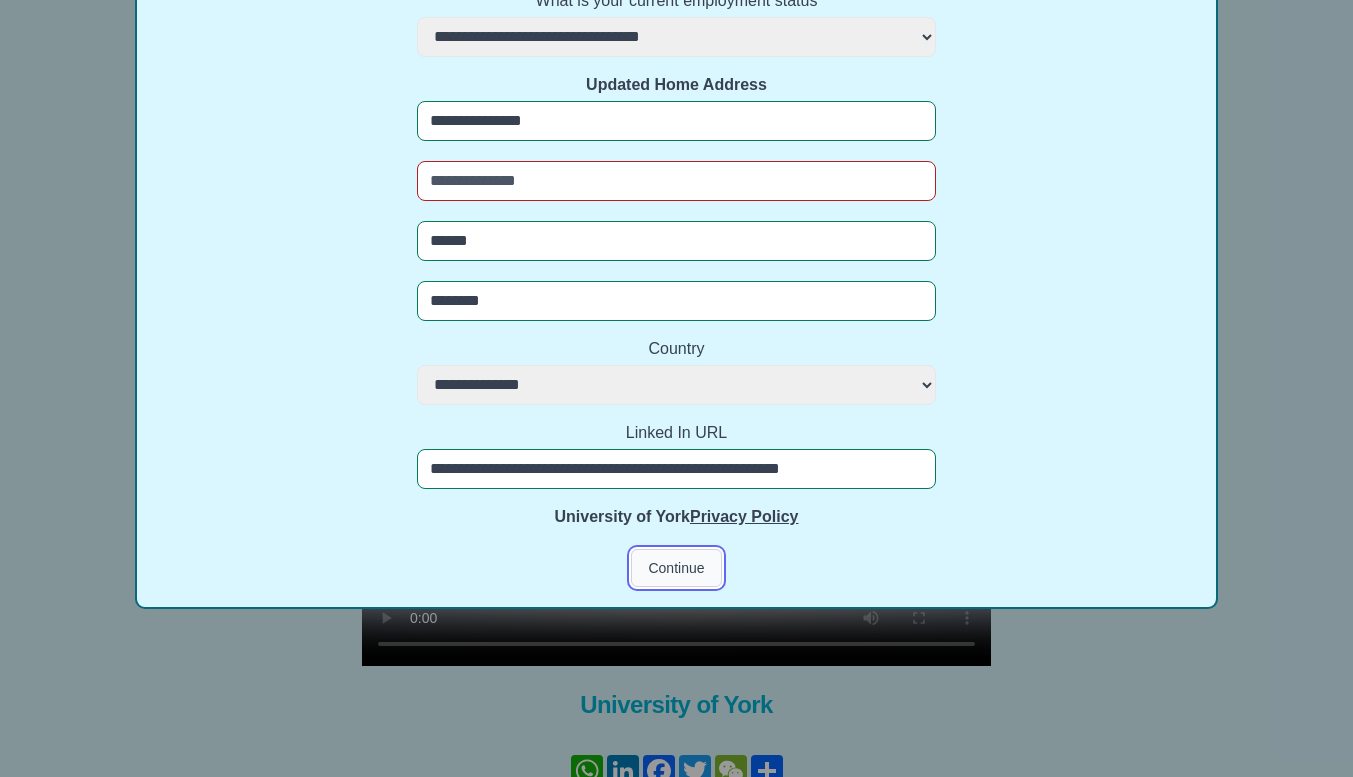 click on "Continue" at bounding box center (676, 568) 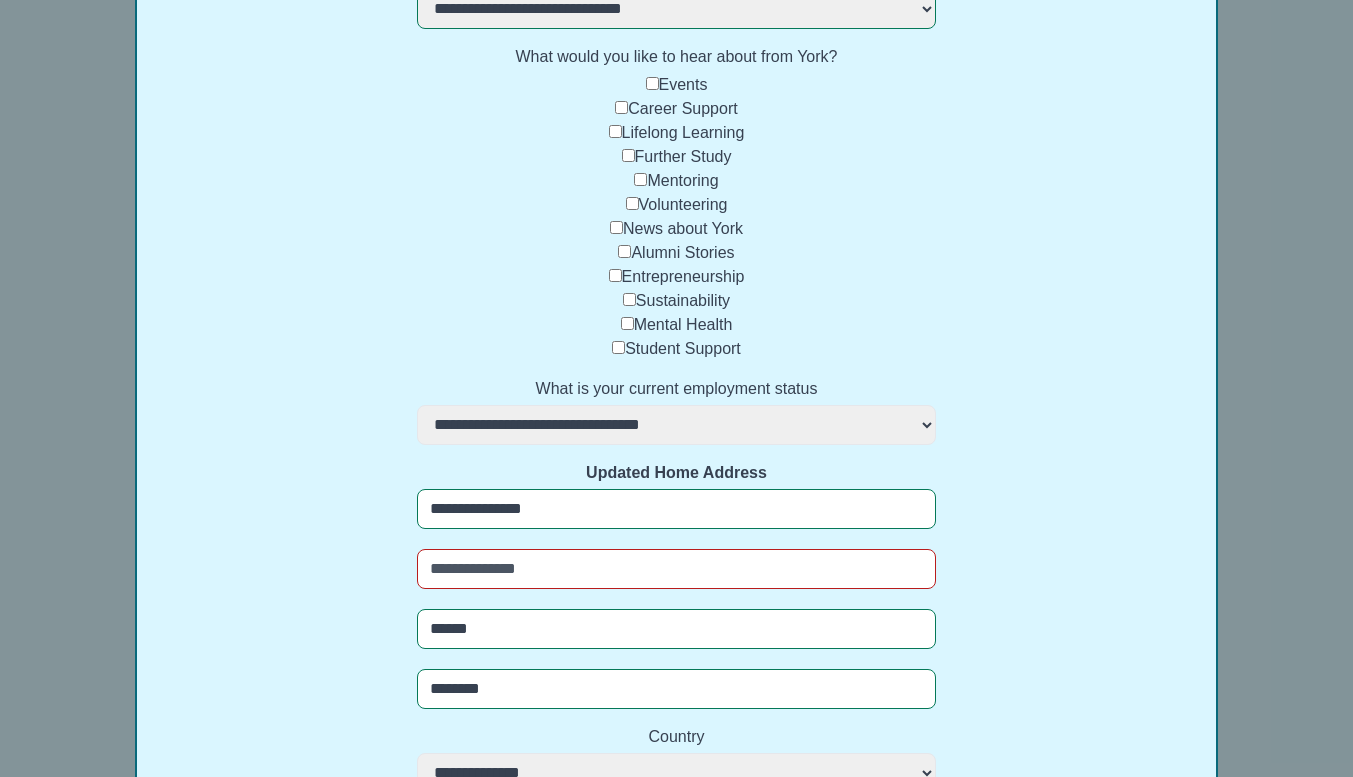 scroll, scrollTop: 400, scrollLeft: 0, axis: vertical 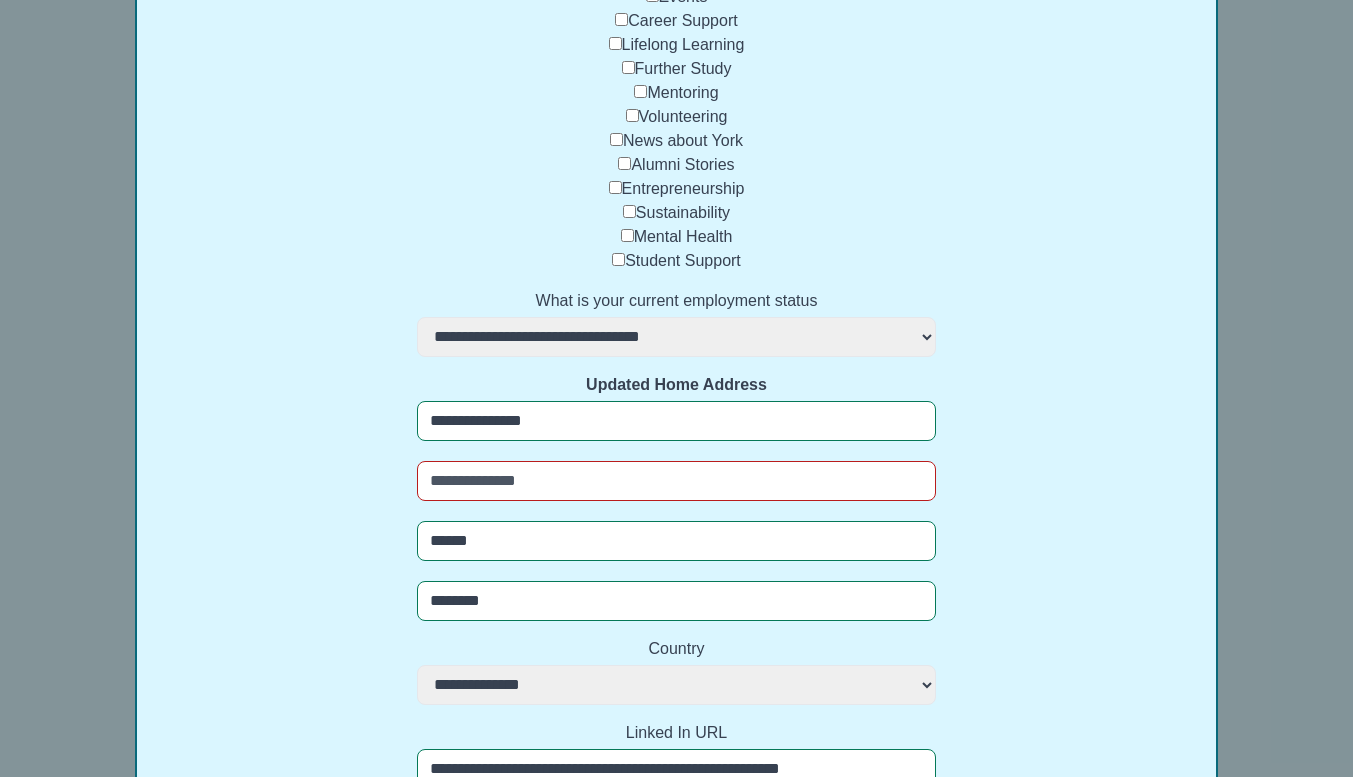 click at bounding box center [676, 481] 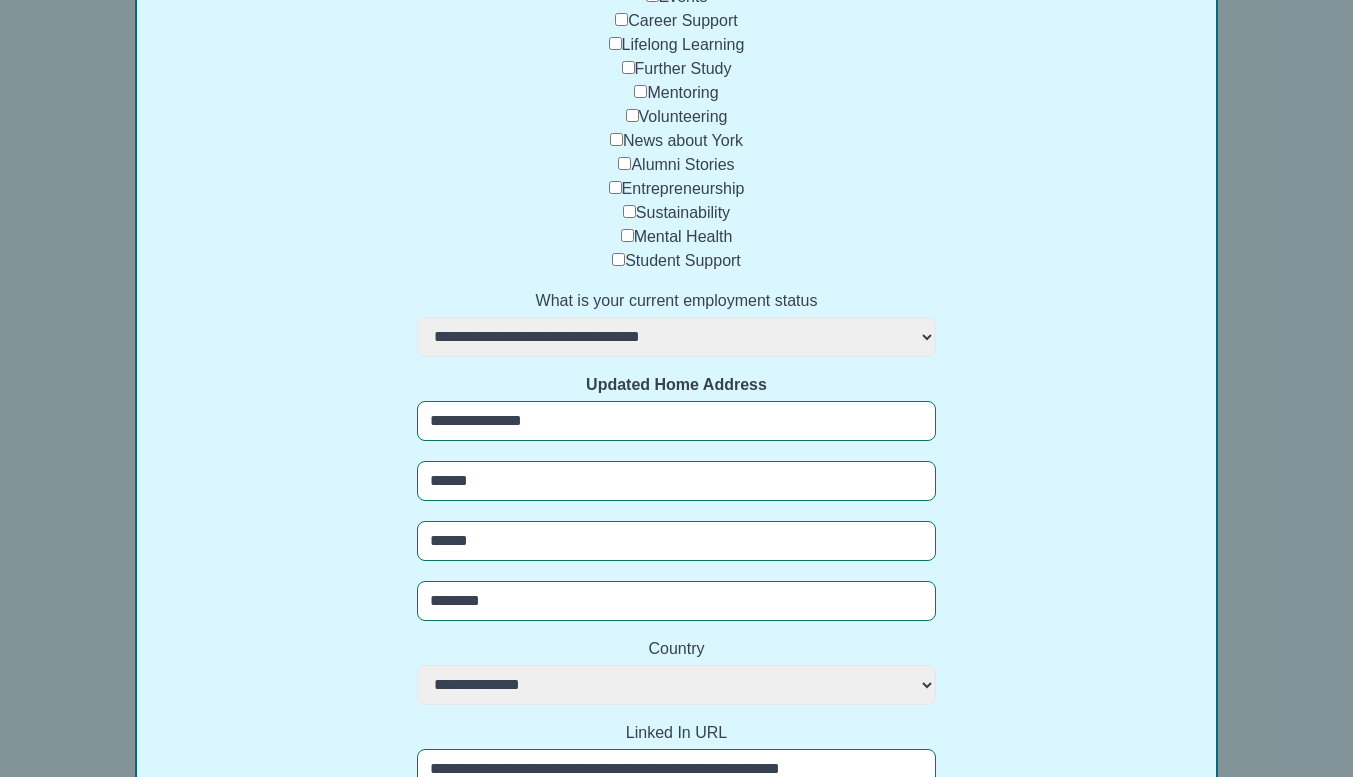 type on "******" 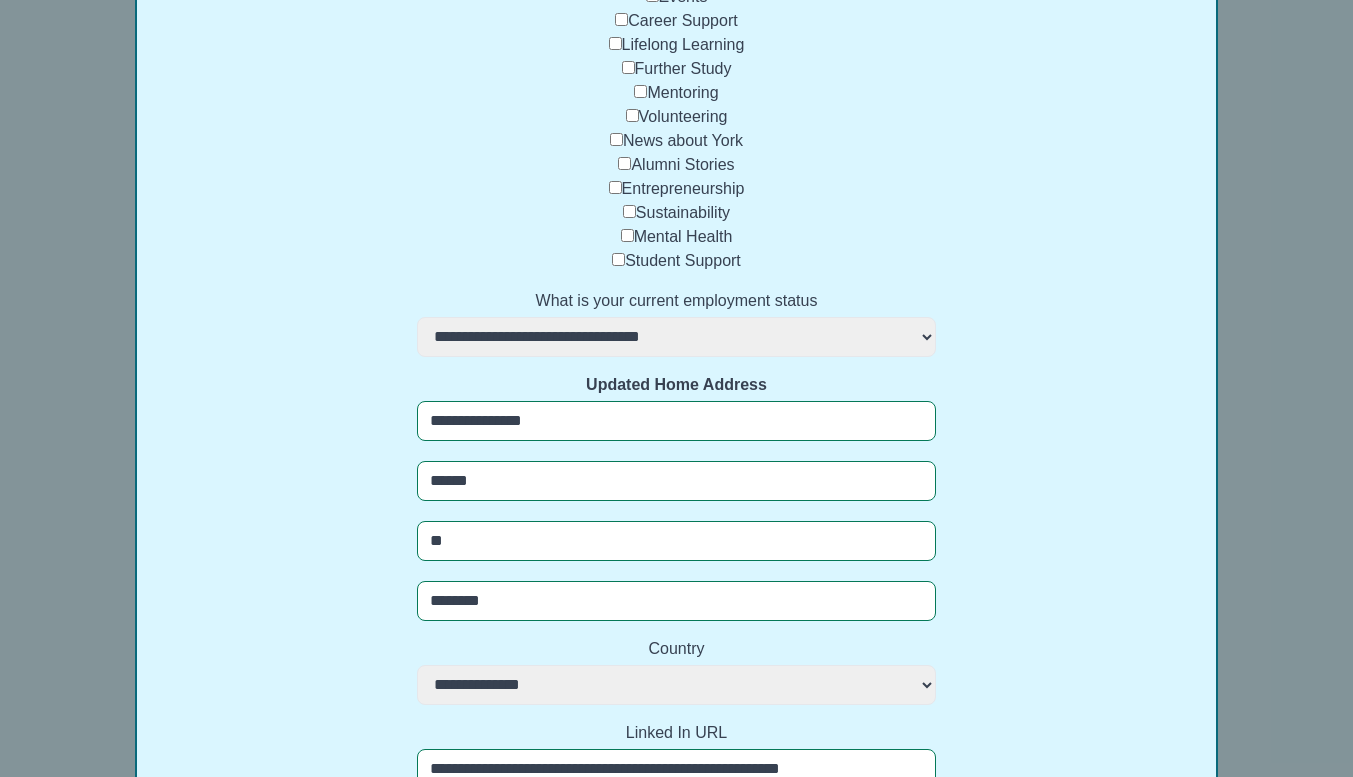 type on "*" 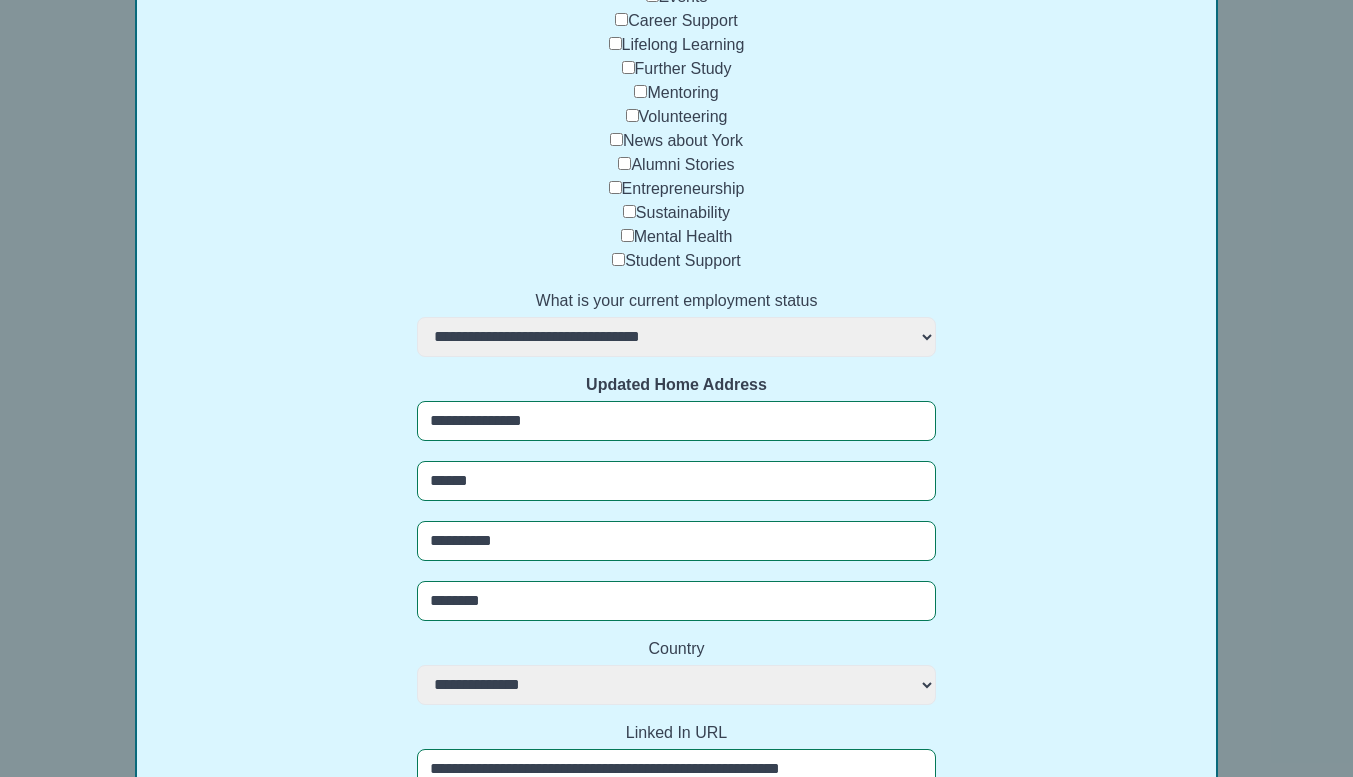 type on "*********" 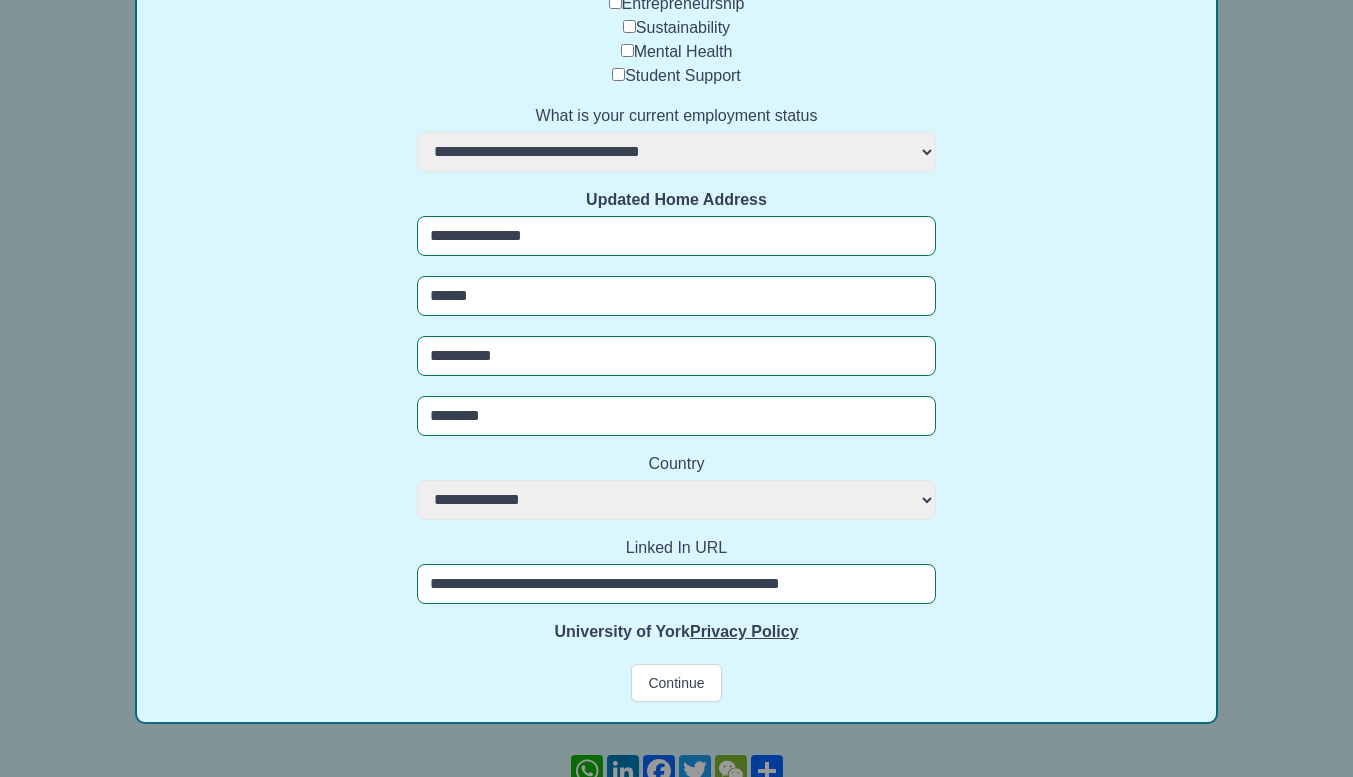 scroll, scrollTop: 730, scrollLeft: 0, axis: vertical 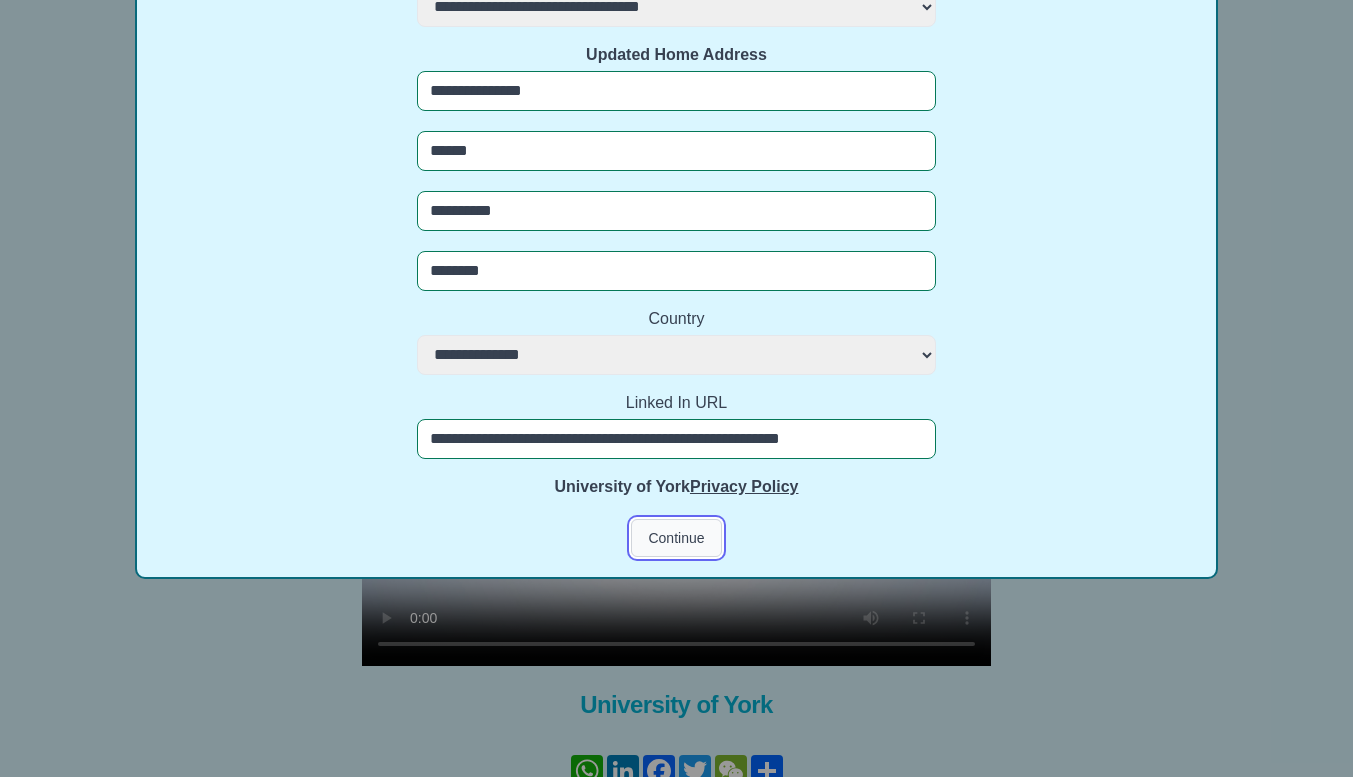 click on "Continue" at bounding box center [676, 538] 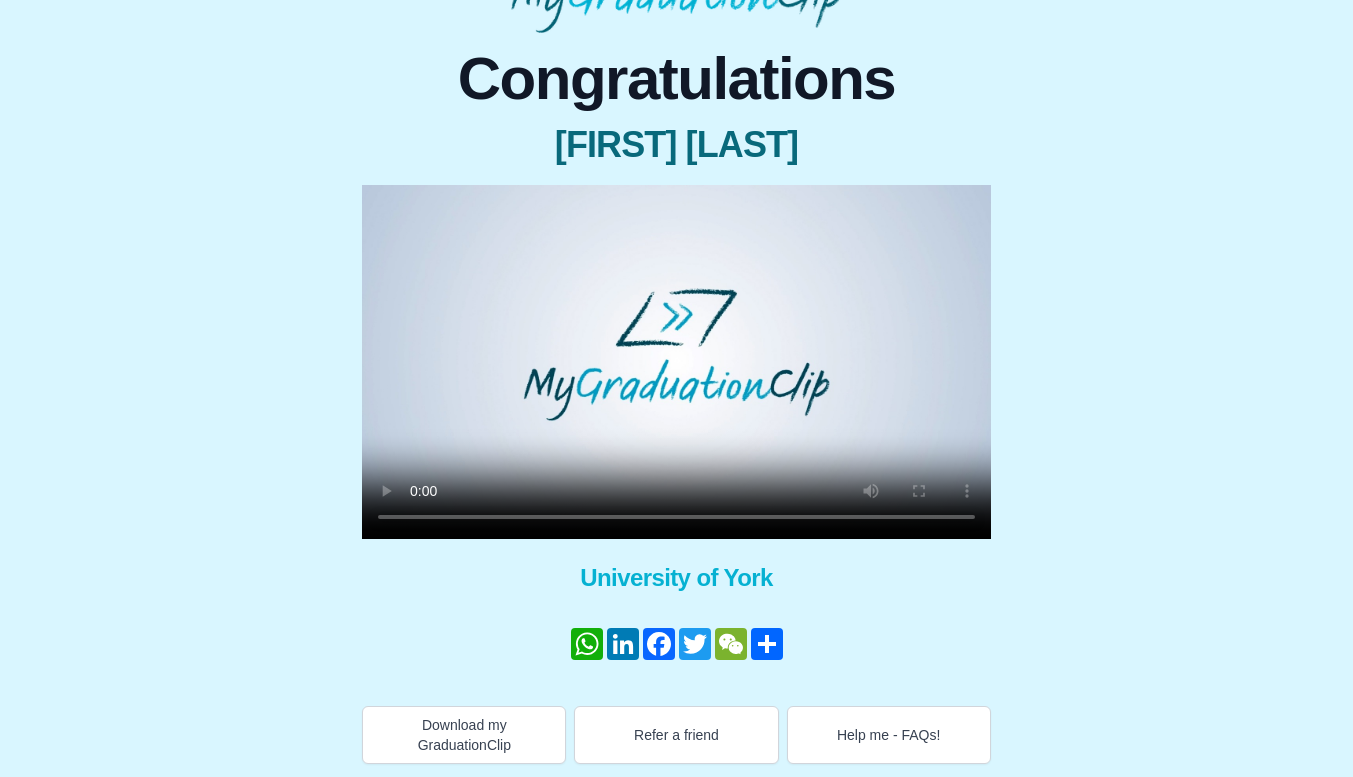 scroll, scrollTop: 130, scrollLeft: 0, axis: vertical 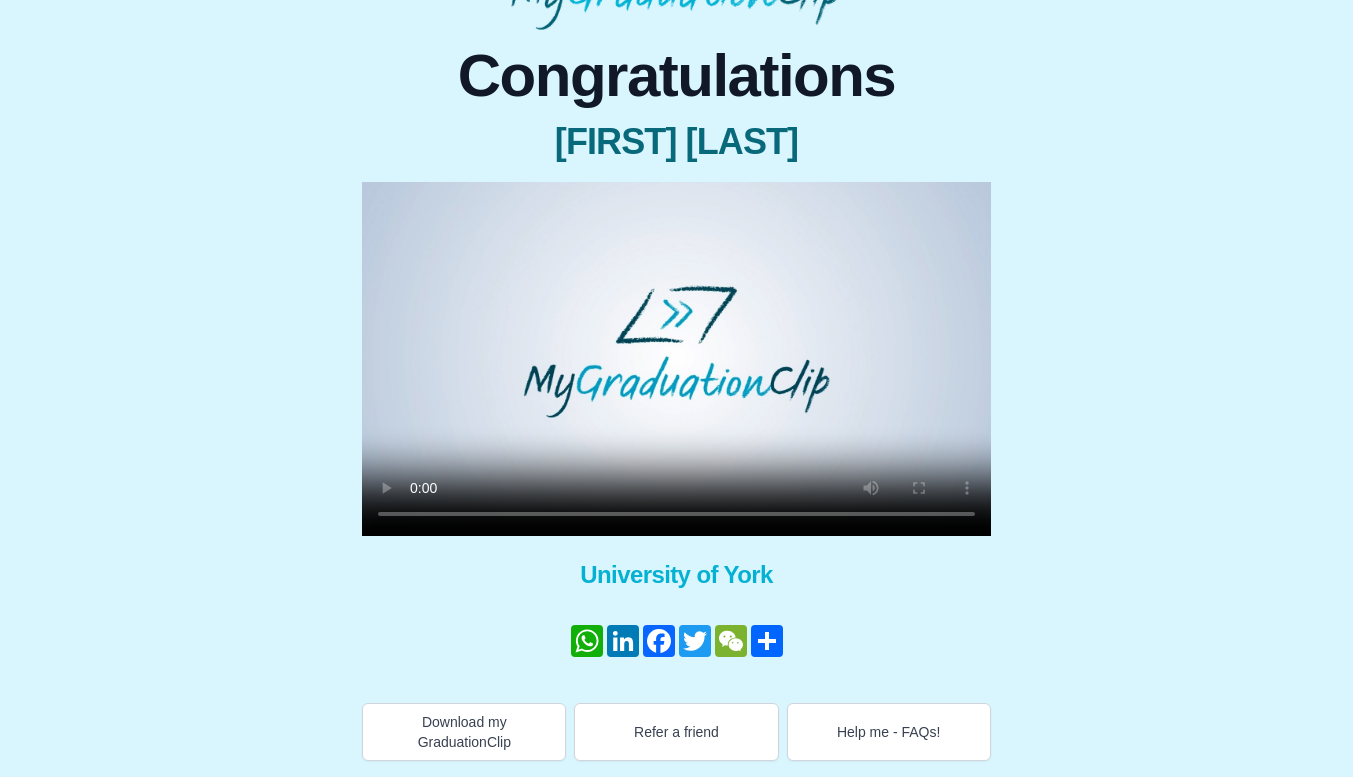 type 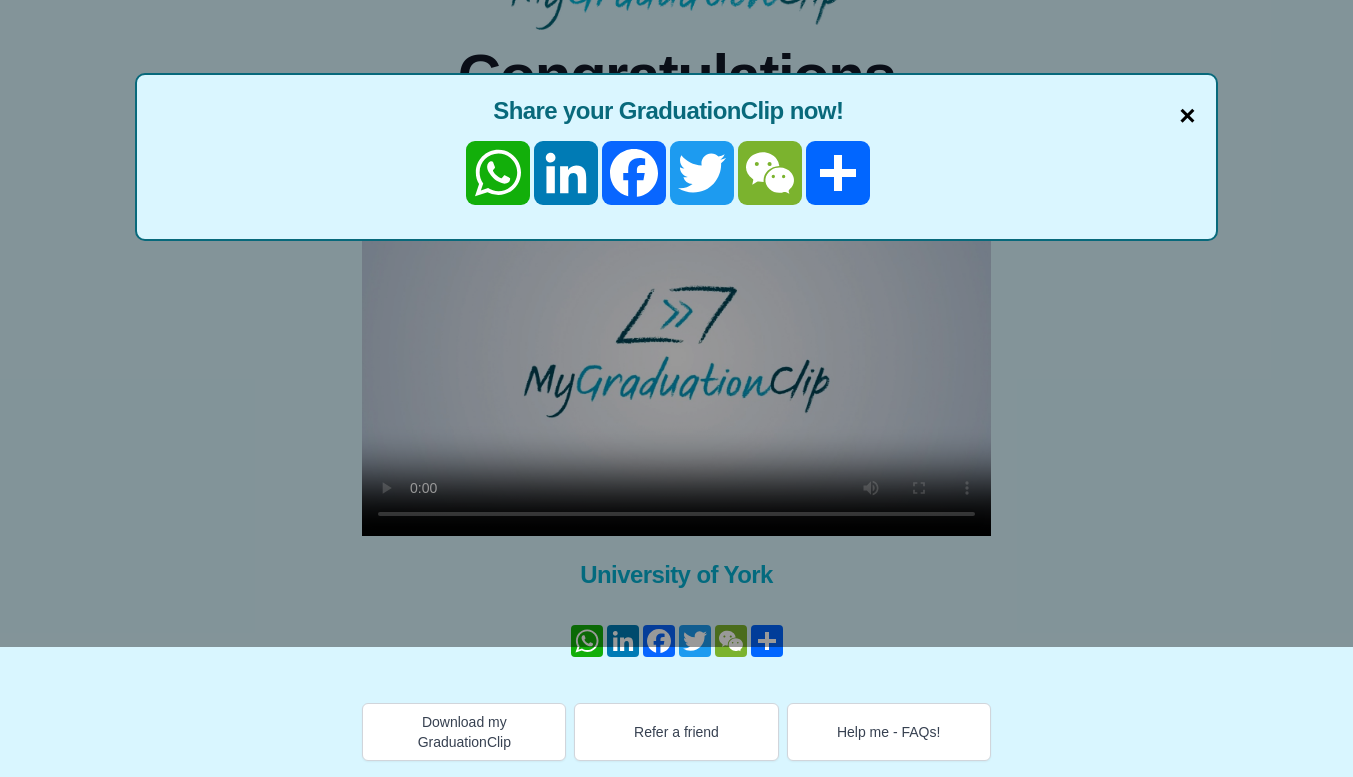 click on "×" at bounding box center (1187, 116) 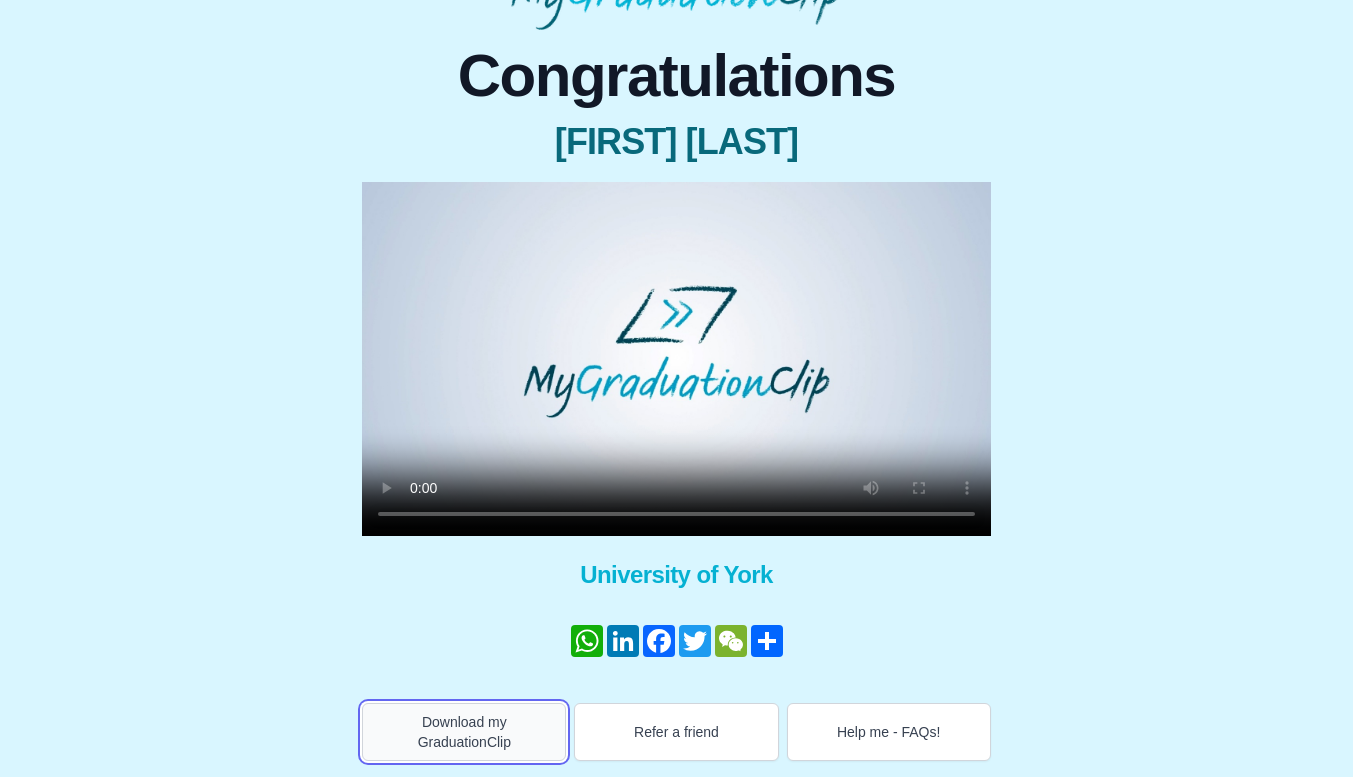 click on "Download my GraduationClip" at bounding box center [464, 732] 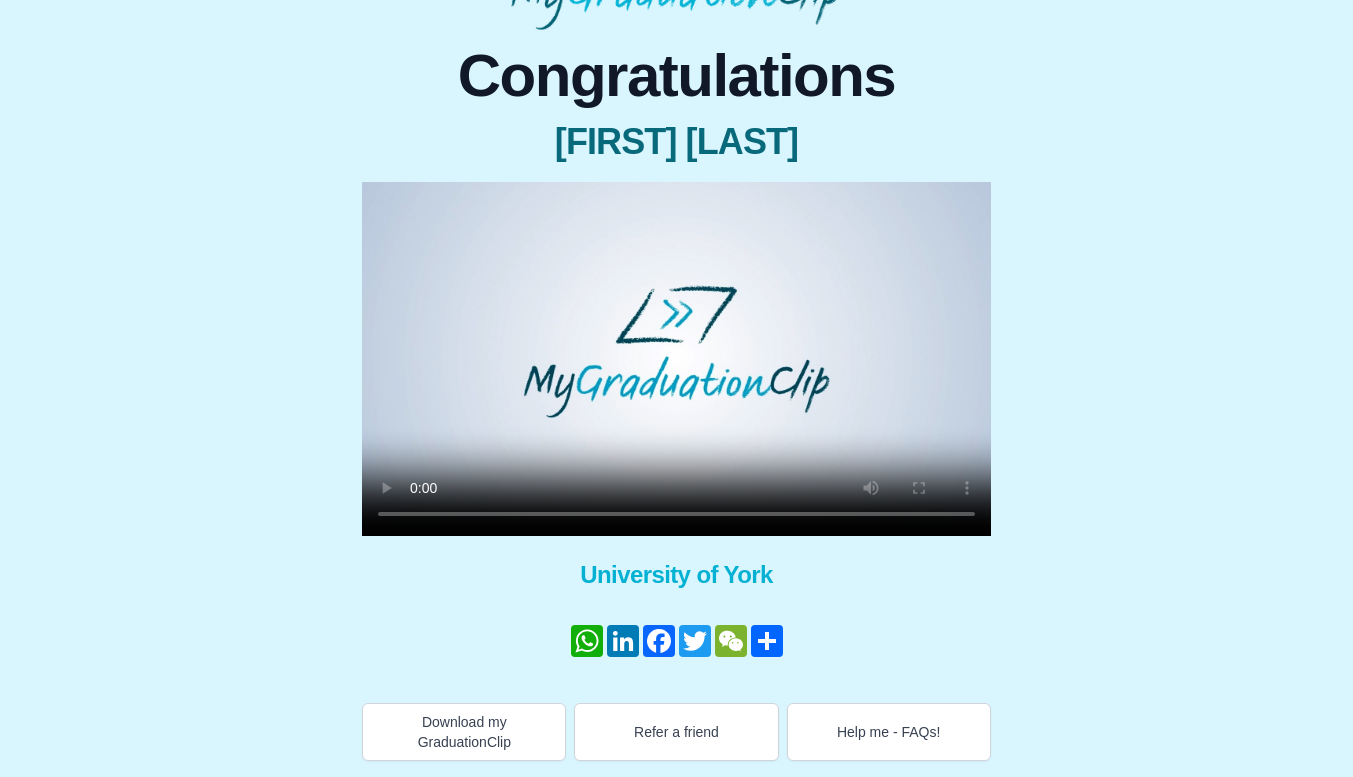 click on "Congratulations [FIRST] [LAST] × Share your GraduationClip now! WhatsApp LinkedIn Facebook Twitter WeChat Share × Why not also get the Full Length Graduation film? Get the full ceremony film! University of York WhatsApp LinkedIn Facebook Twitter WeChat Share  Download my GraduationClip   Refer a friend   Help me - FAQs!" at bounding box center (676, 396) 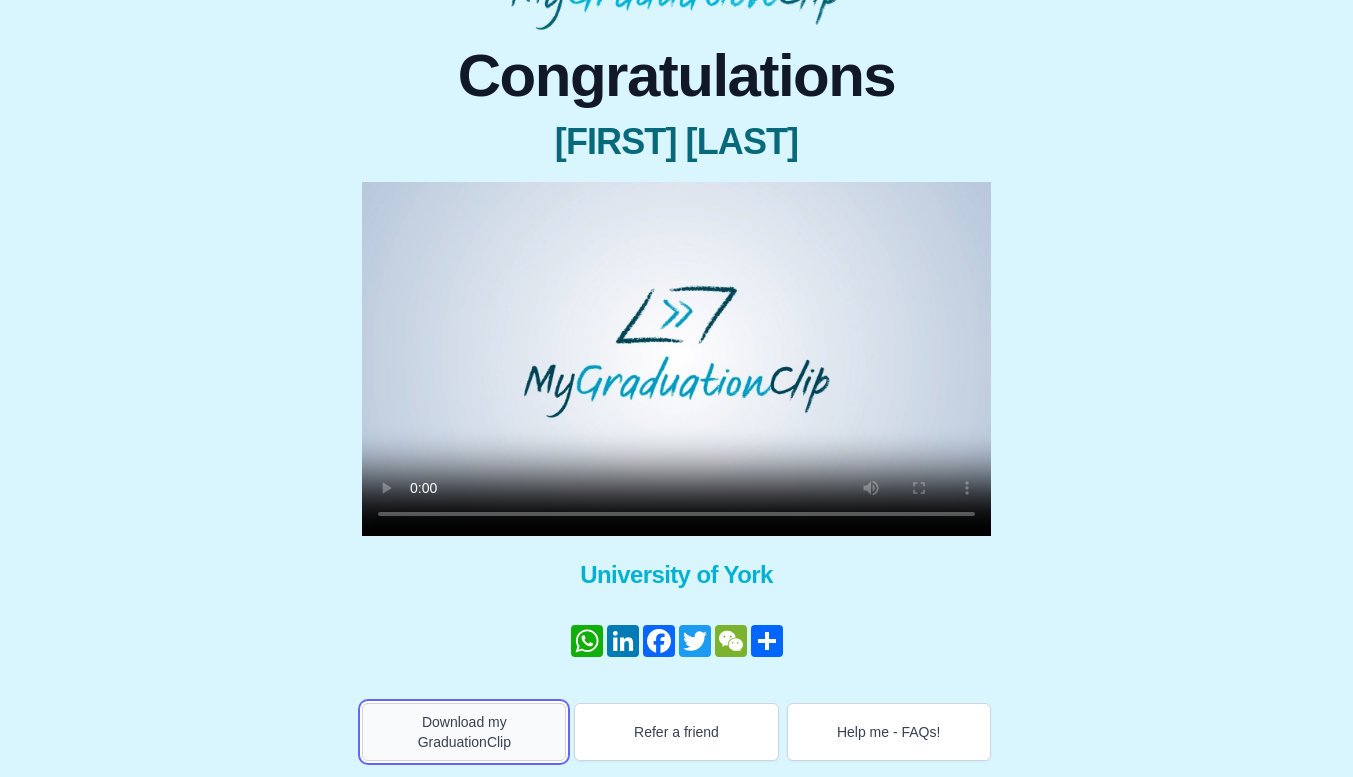 click on "Download my GraduationClip" at bounding box center (464, 732) 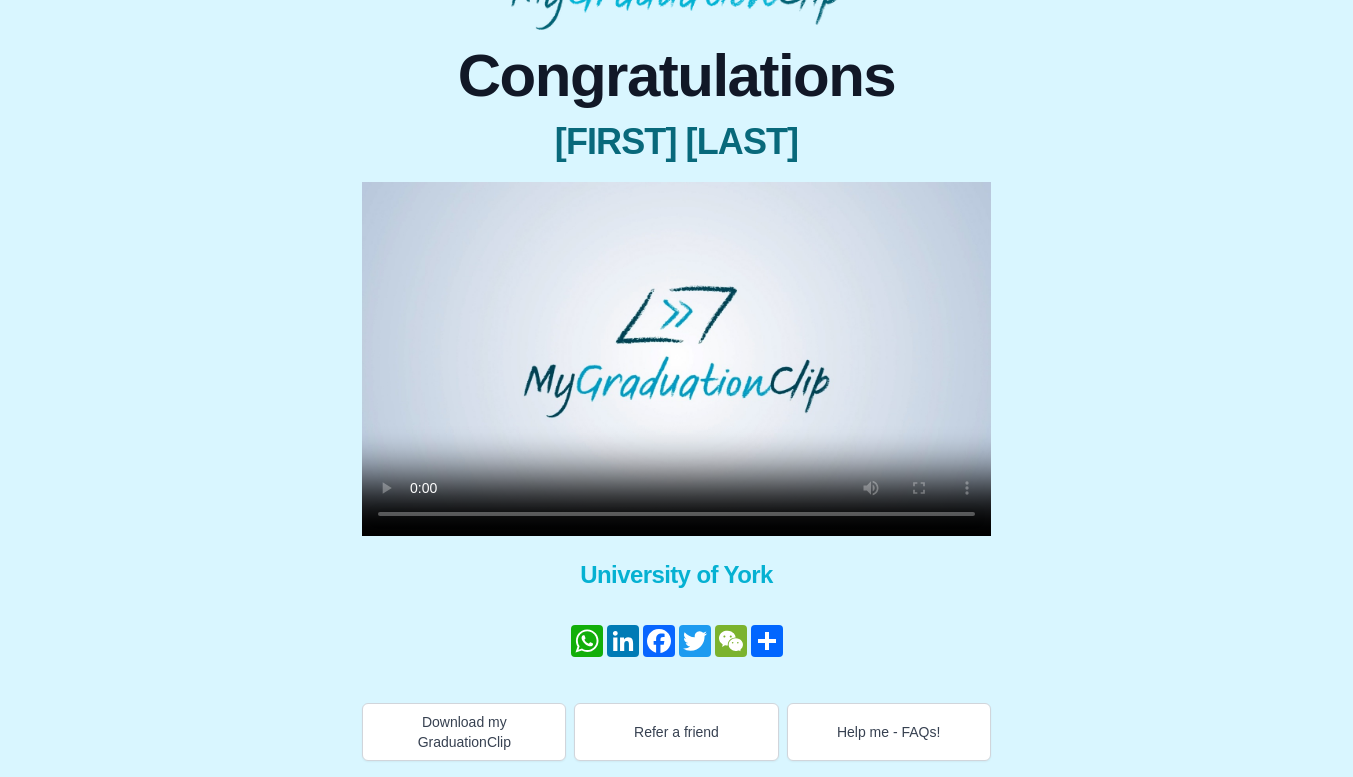 click on "Congratulations" at bounding box center (676, 76) 